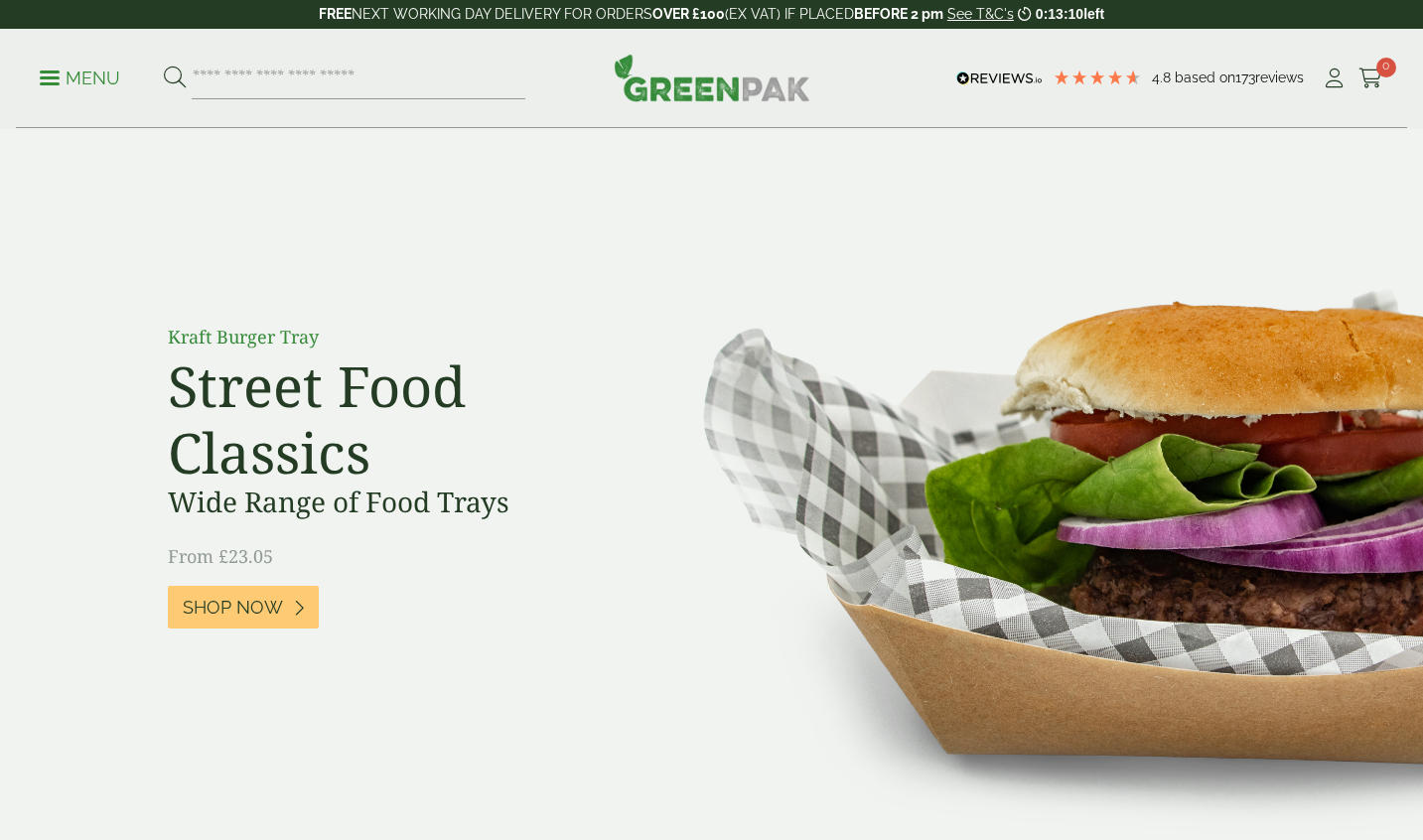 scroll, scrollTop: 0, scrollLeft: 0, axis: both 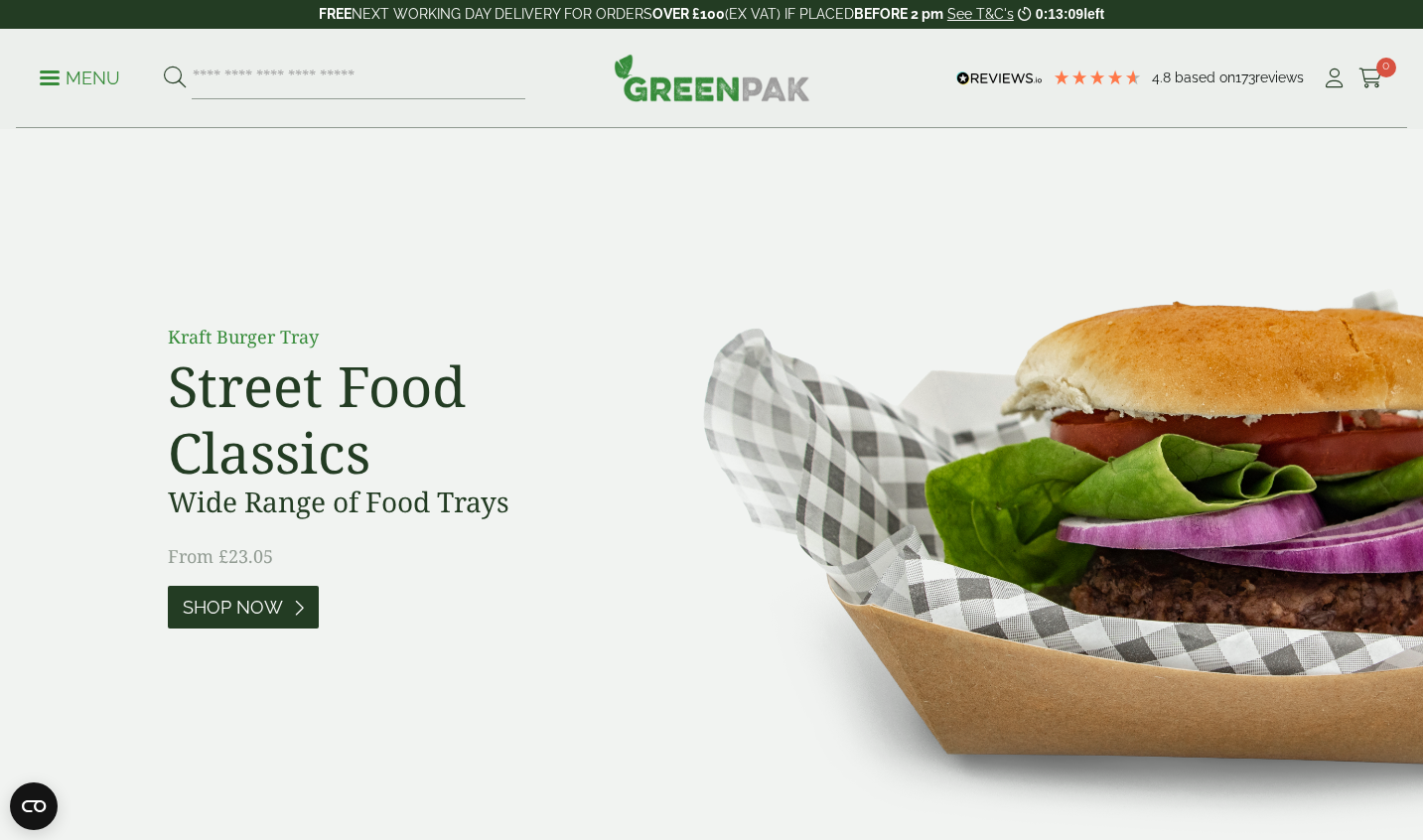 click on "Shop Now" at bounding box center (232, 608) 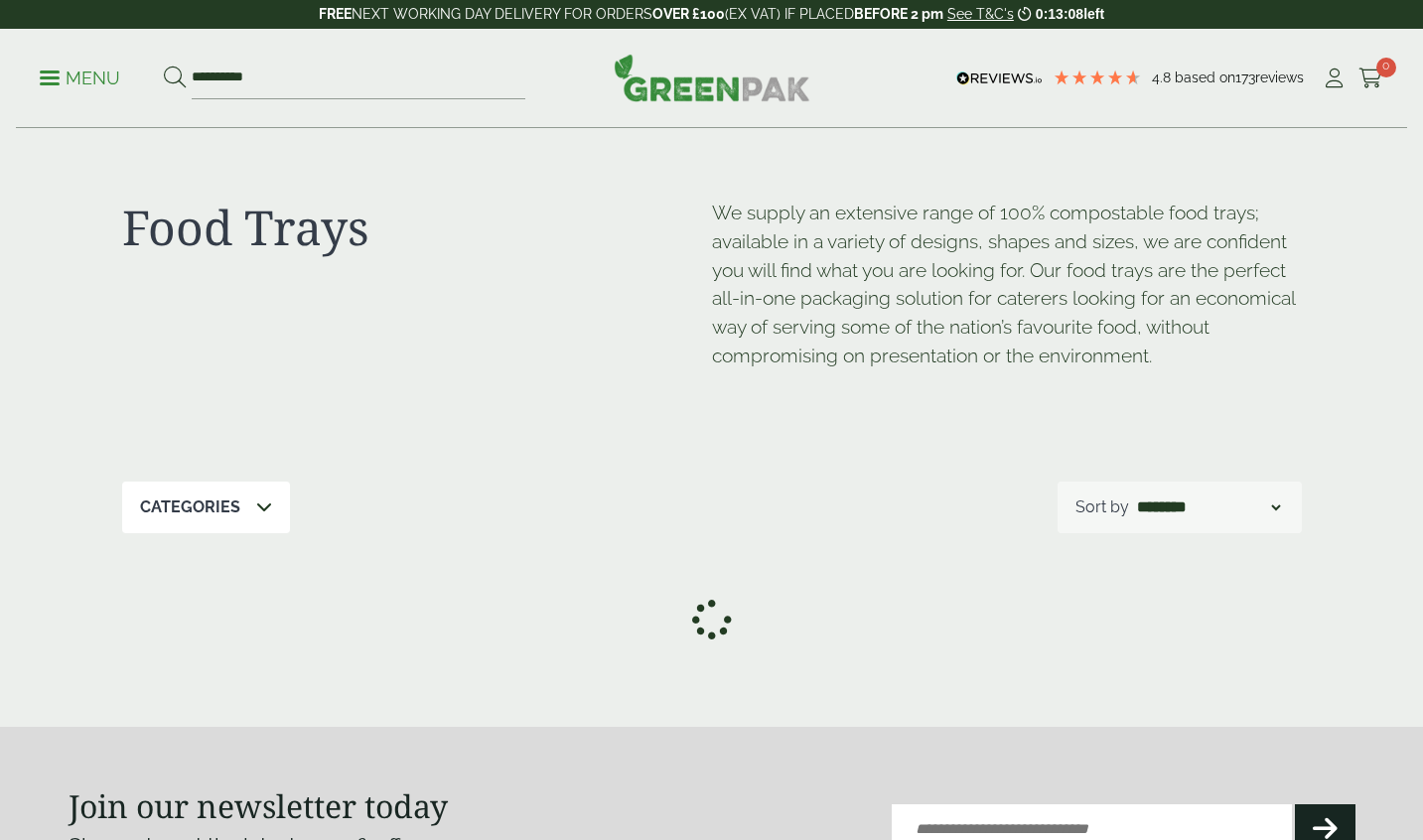 scroll, scrollTop: 0, scrollLeft: 0, axis: both 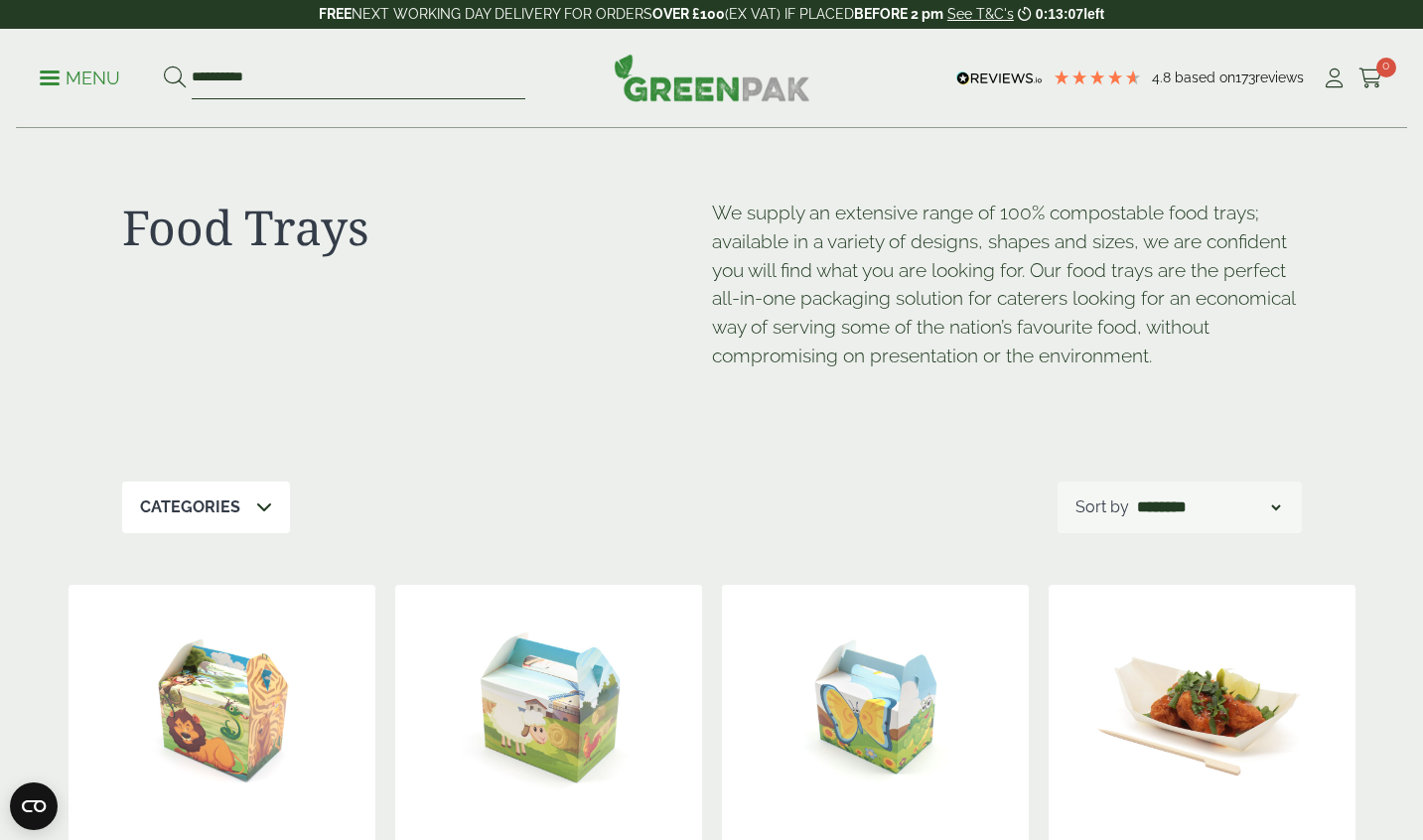 click on "**********" at bounding box center [358, 78] 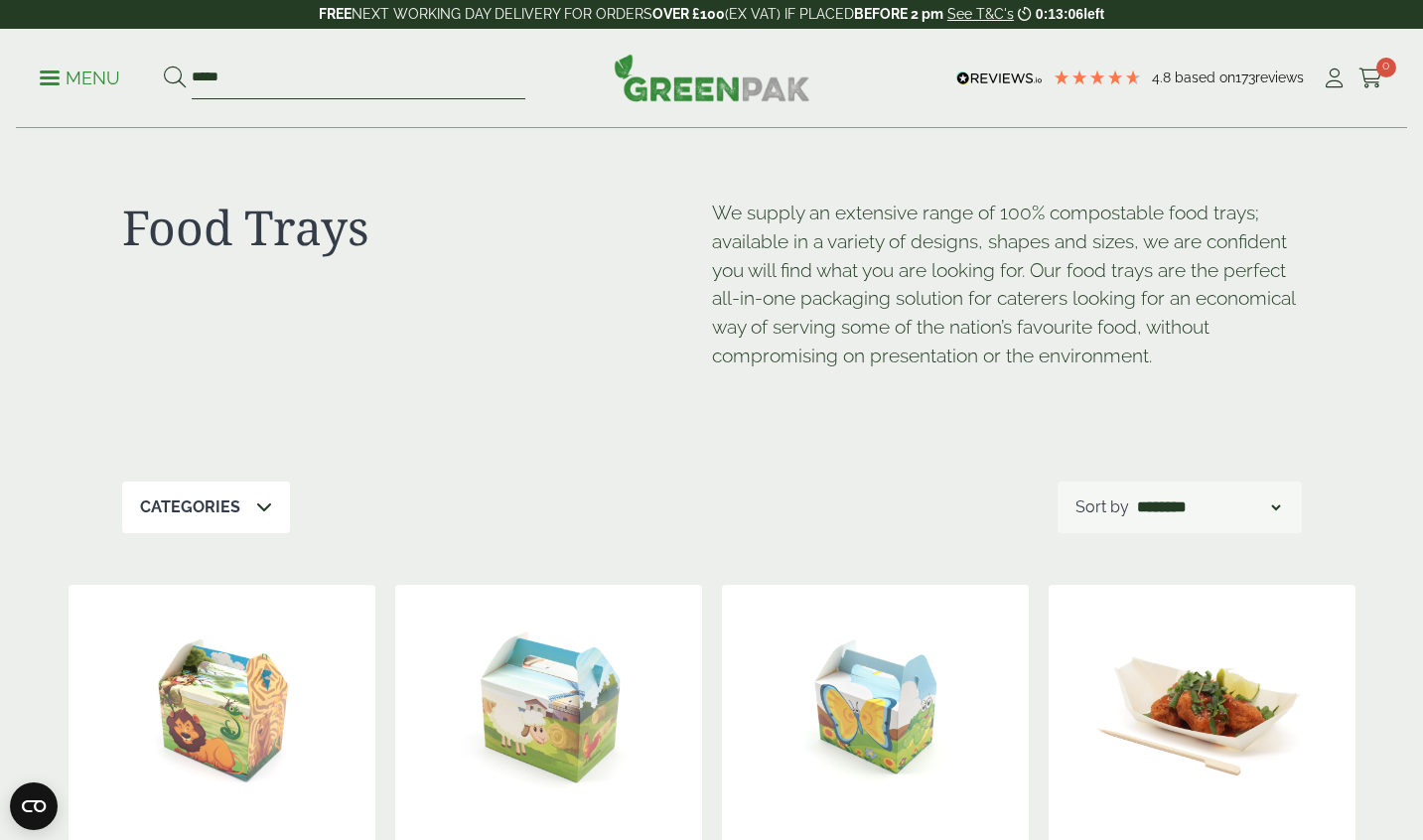 type on "*****" 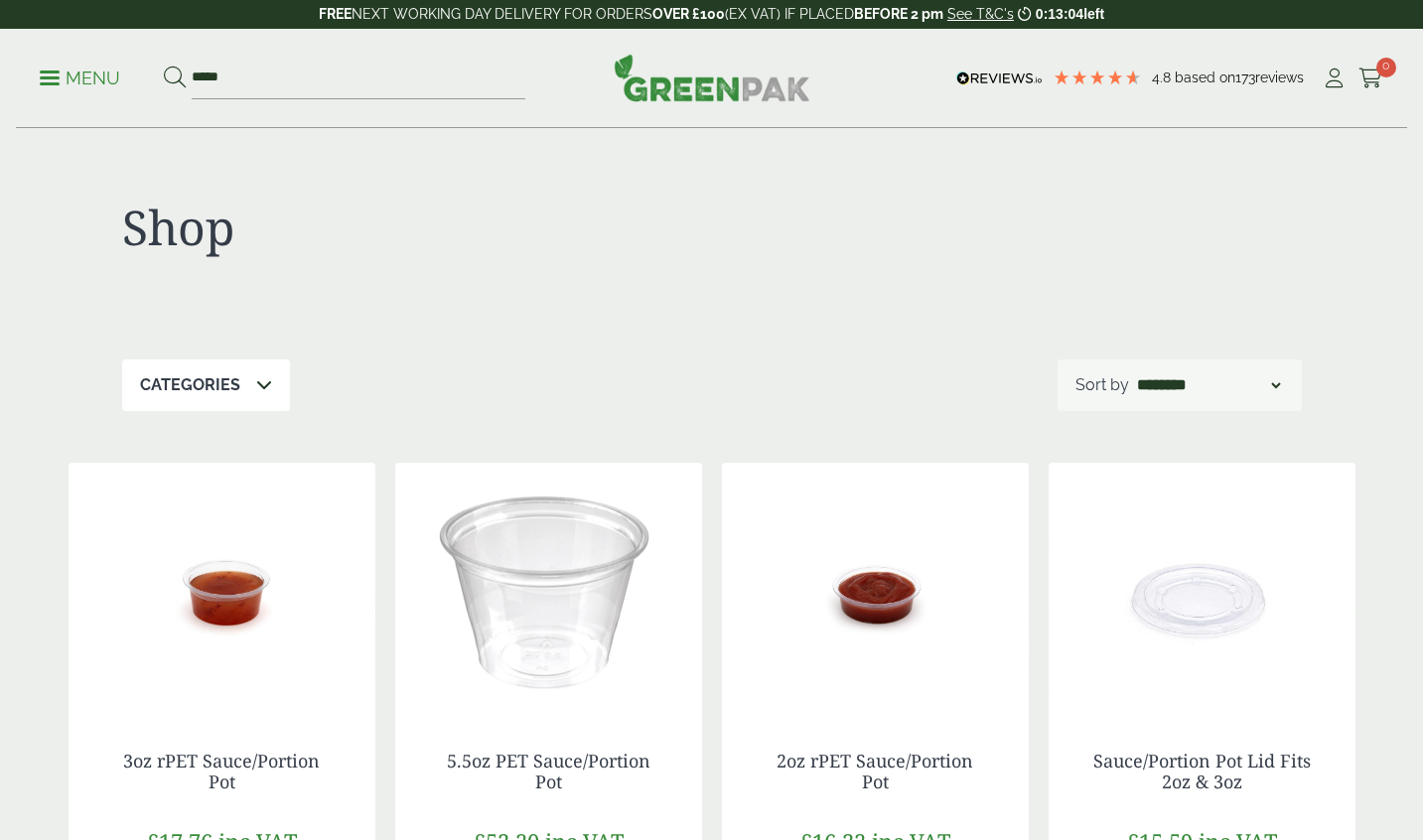 scroll, scrollTop: 0, scrollLeft: 0, axis: both 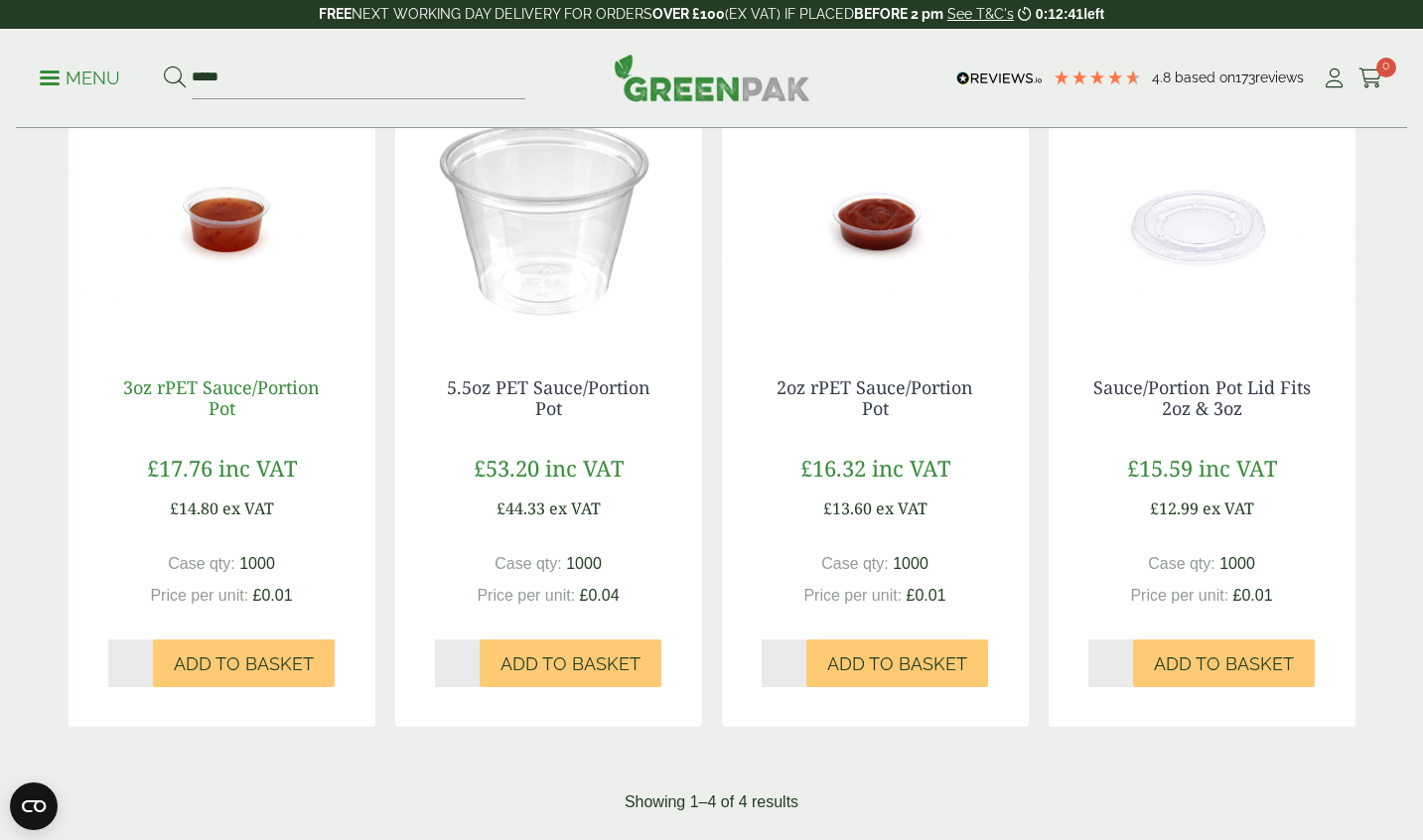click on "3oz rPET Sauce/Portion Pot" at bounding box center (221, 398) 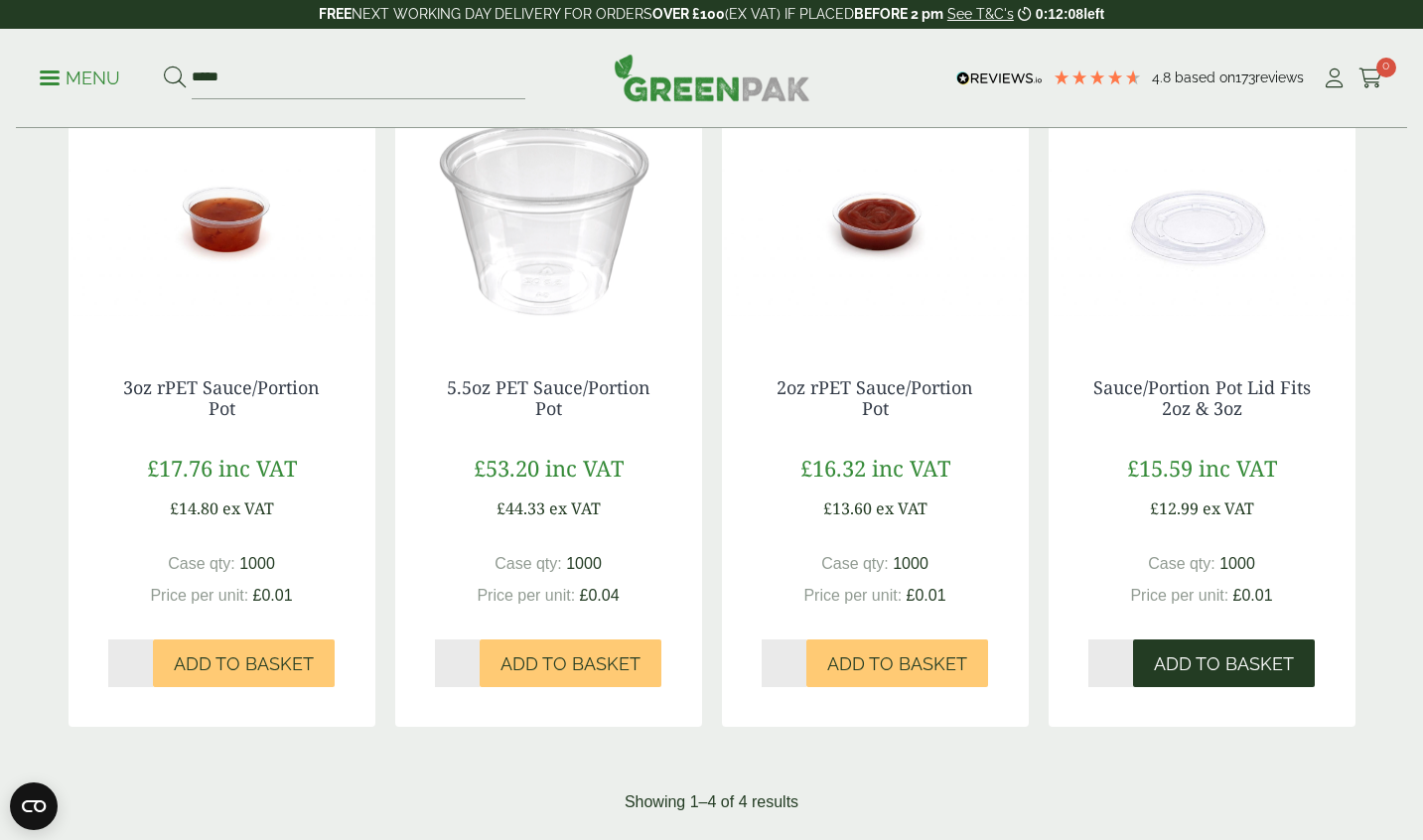 click on "Add to Basket" at bounding box center [1223, 664] 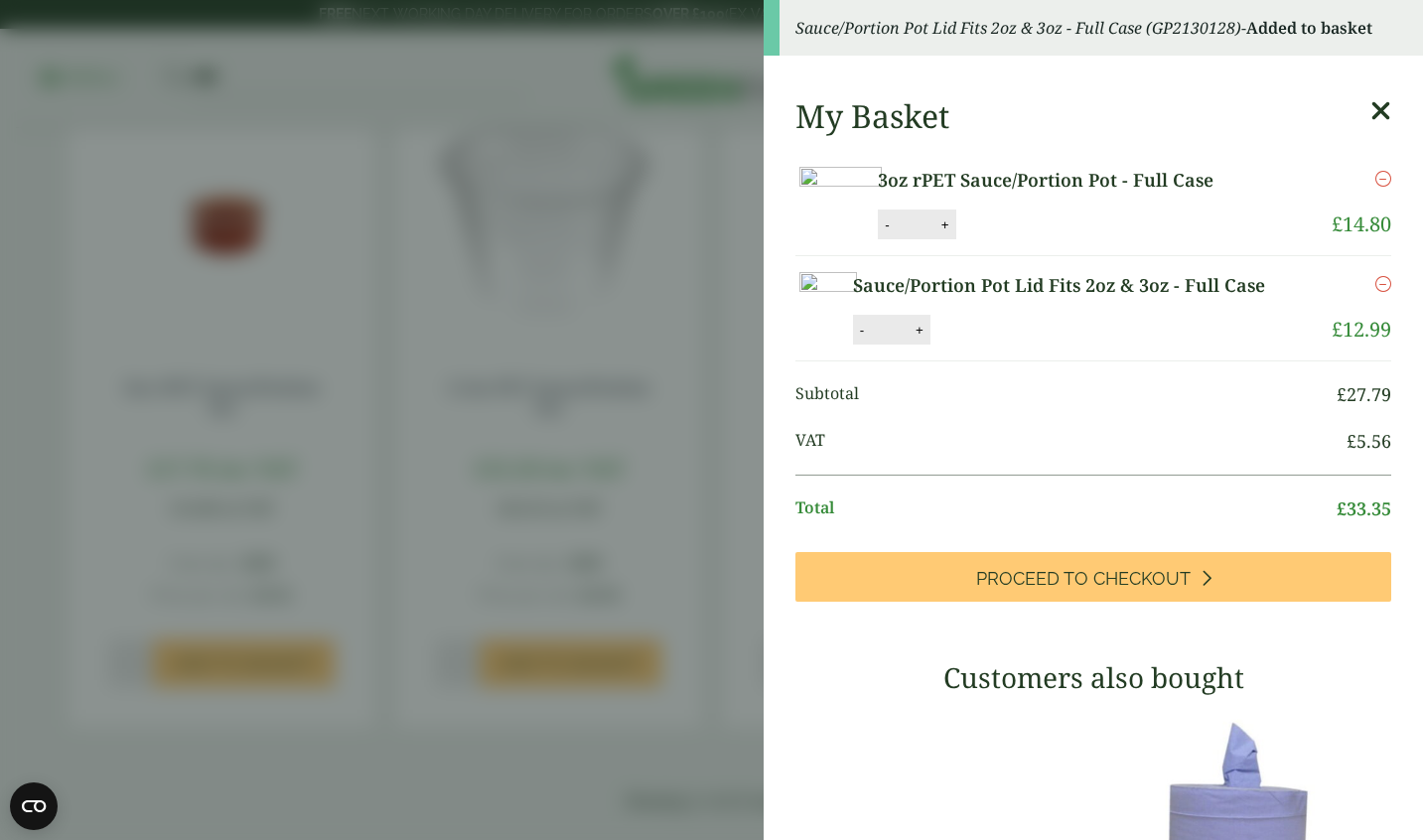 click on "Sauce/Portion Pot Lid Fits 2oz & 3oz - Full Case (GP2130128)  -  Added to basket
My Basket
3oz rPET Sauce/Portion Pot - Full Case
3oz rPET Sauce/Portion Pot - Full Case quantity
- * +
Update
Remove
£ 14.80" at bounding box center (711, 420) 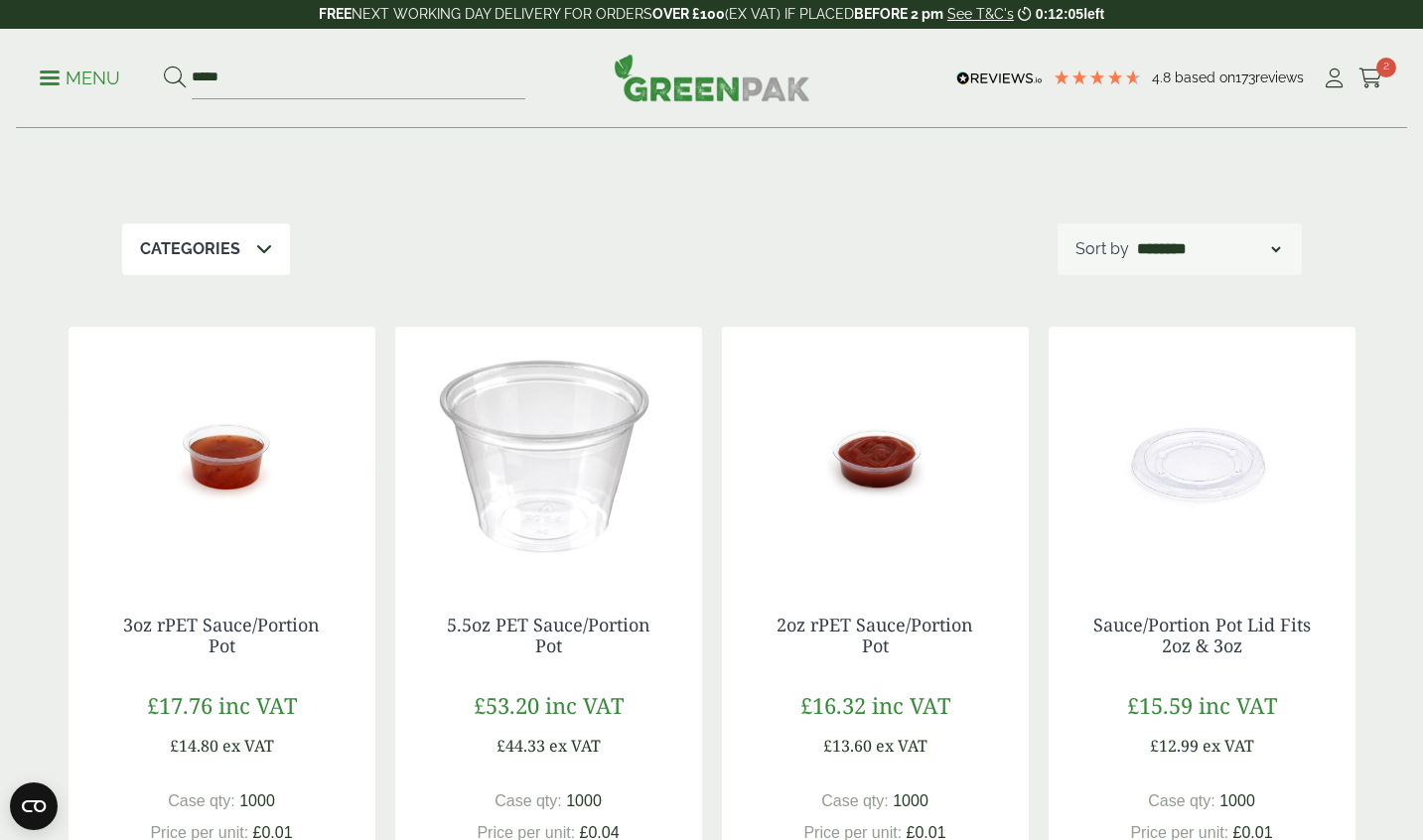 scroll, scrollTop: 0, scrollLeft: 0, axis: both 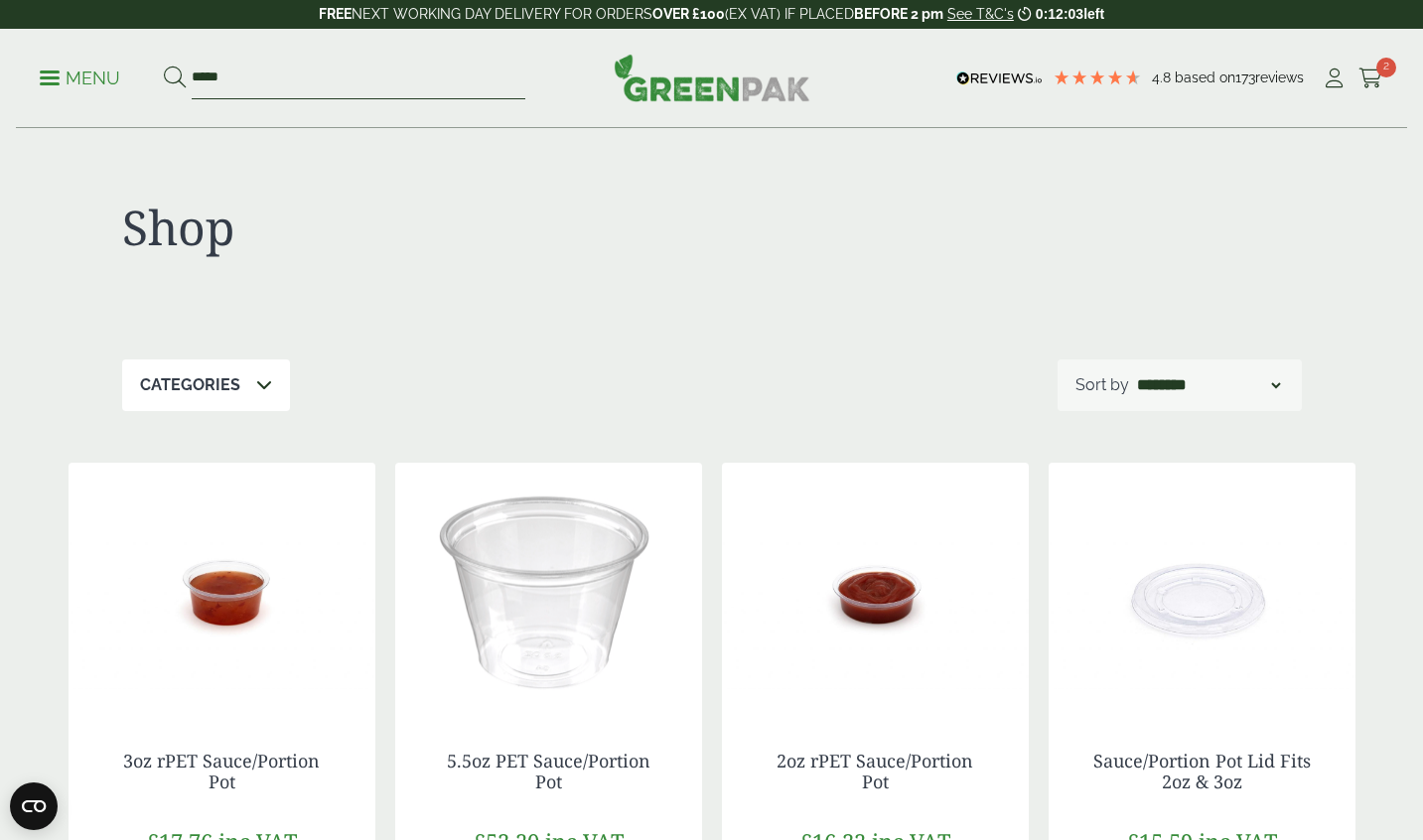 click on "*****" at bounding box center (358, 78) 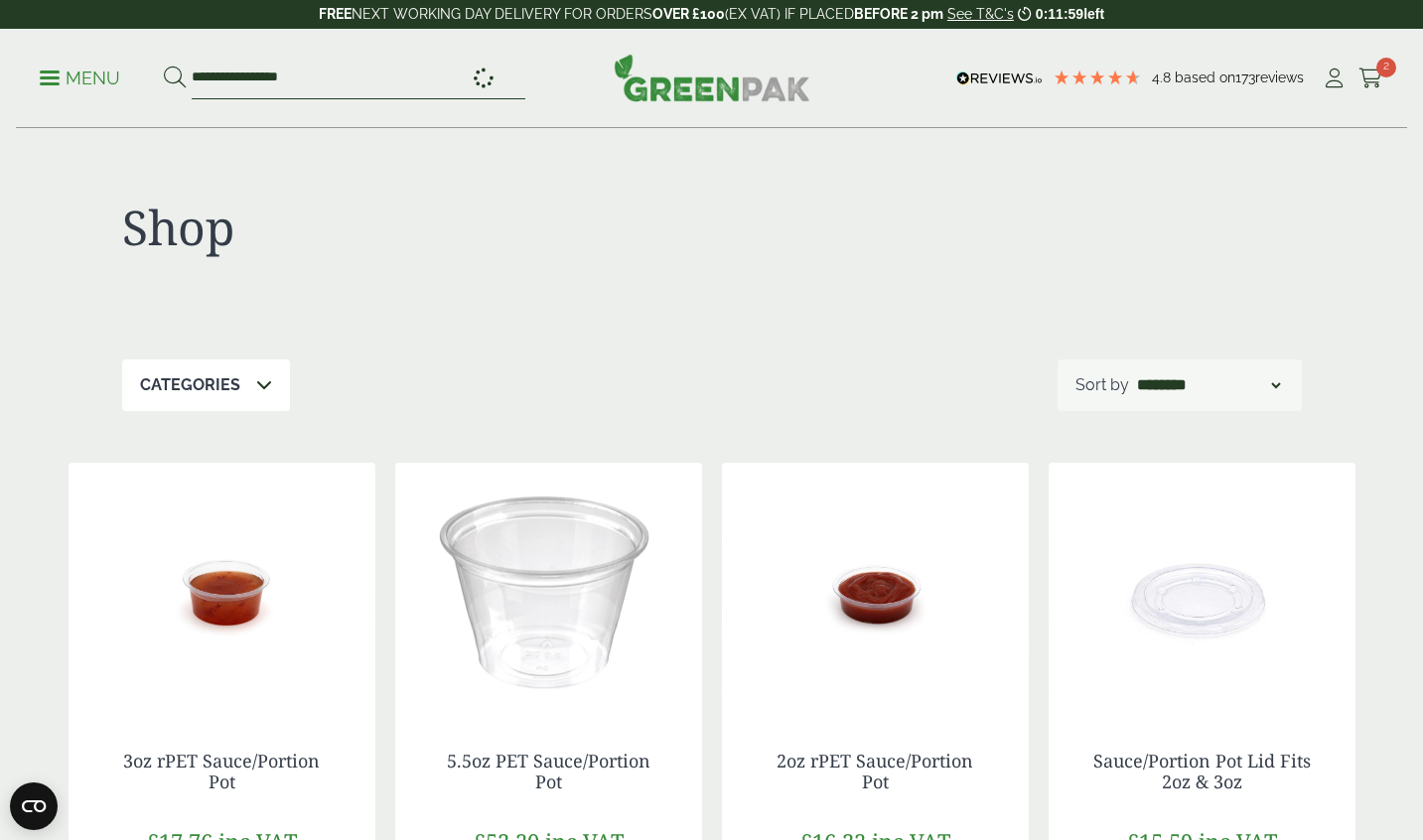 type on "**********" 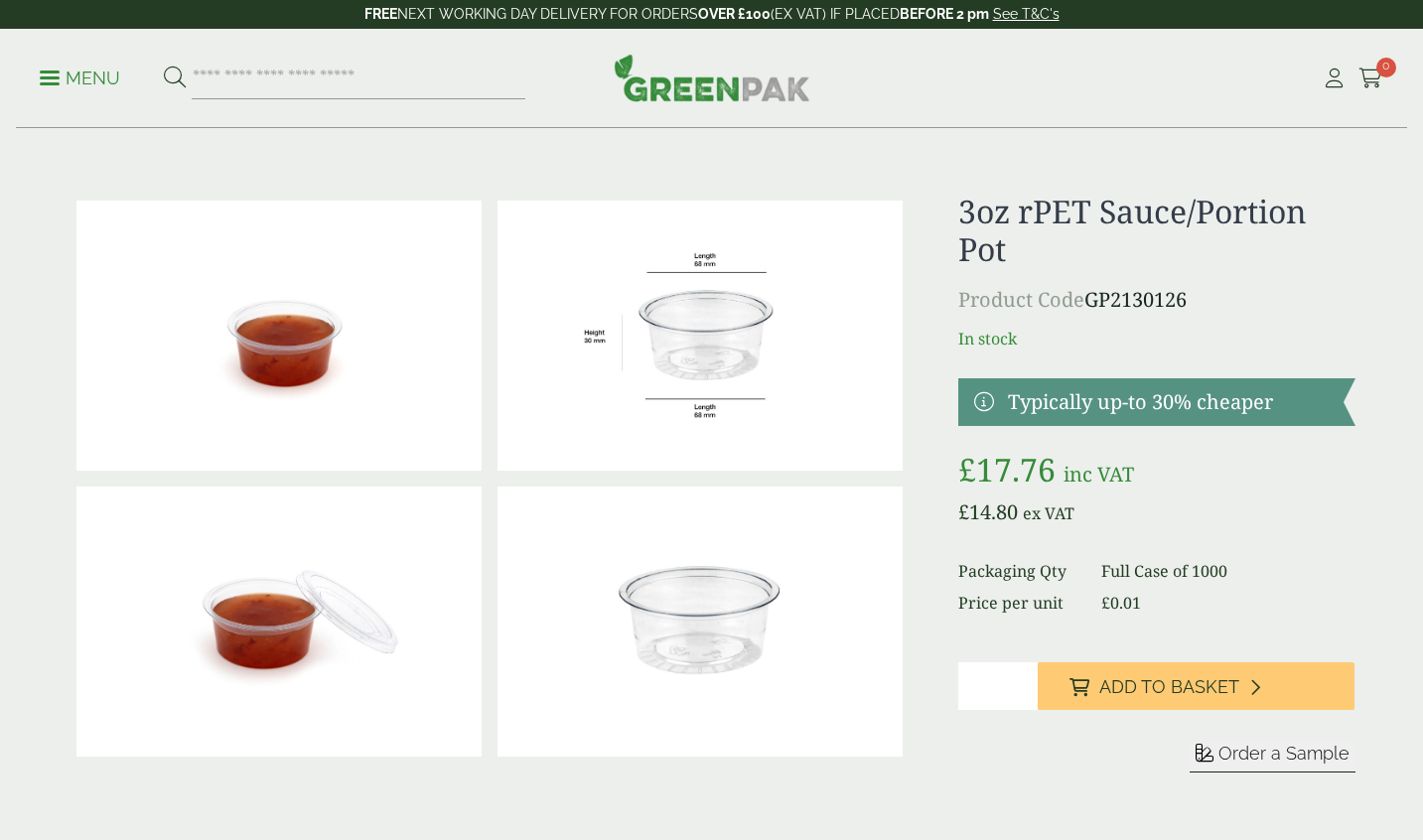 scroll, scrollTop: 0, scrollLeft: 0, axis: both 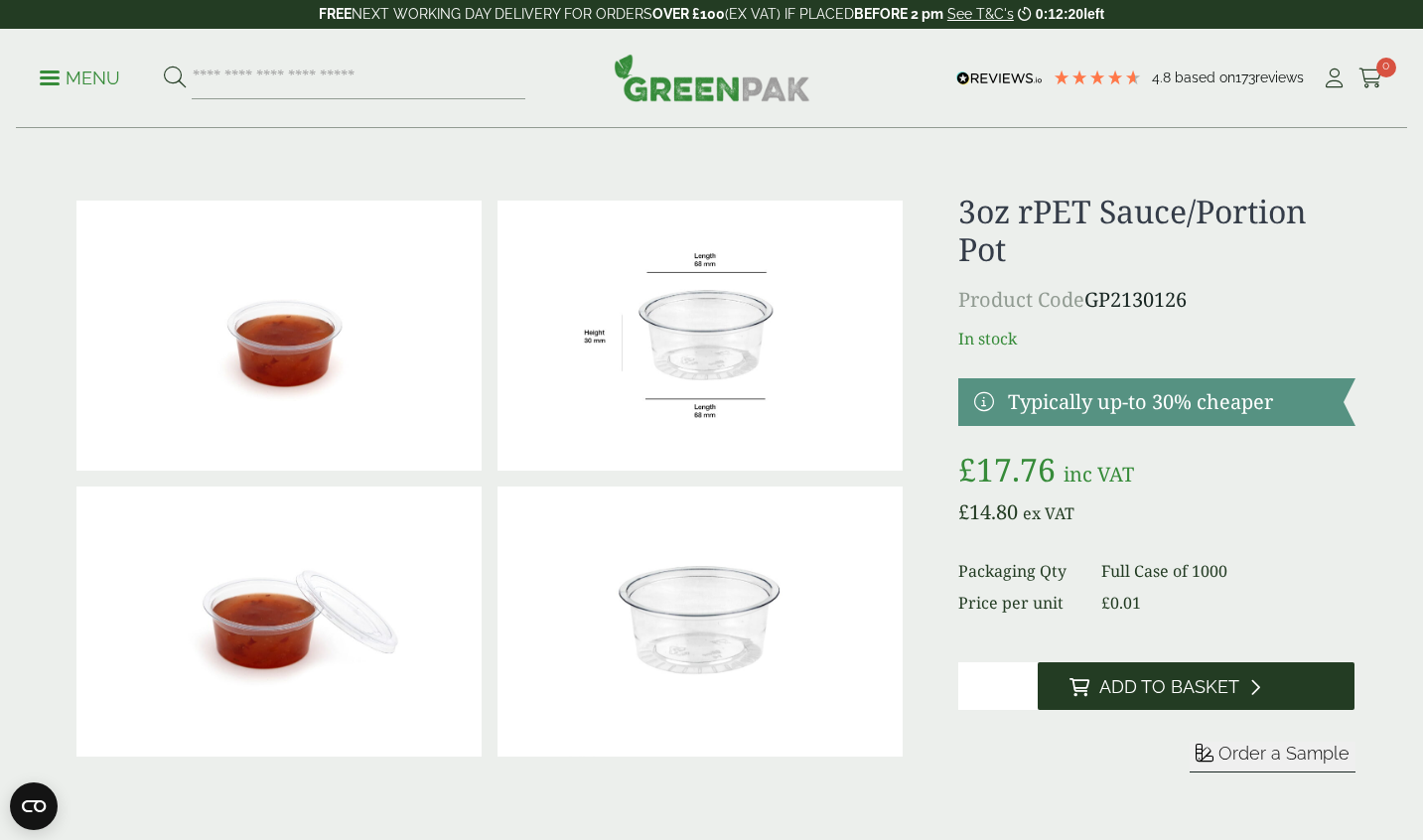 click on "Add to Basket" at bounding box center [1169, 687] 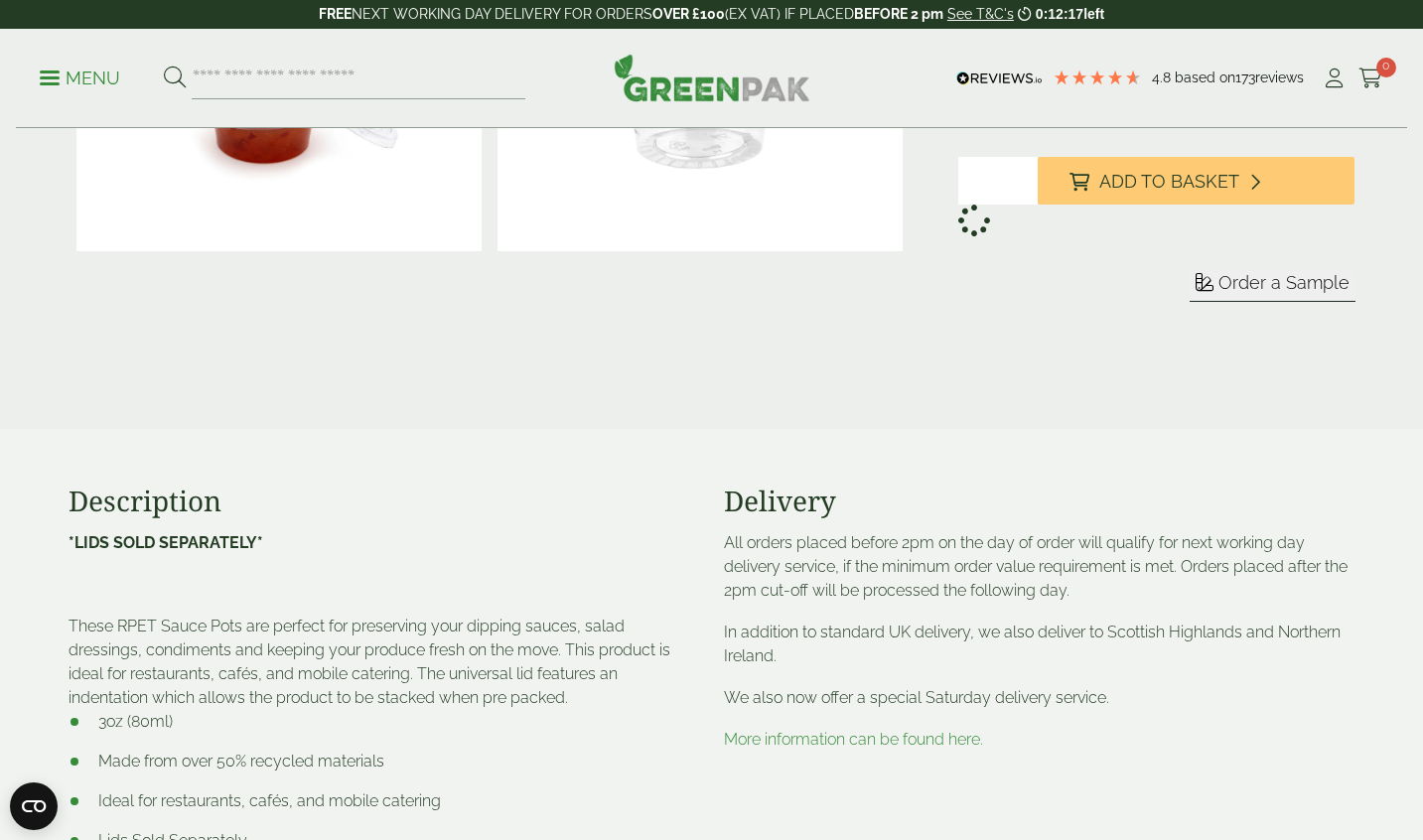 scroll, scrollTop: 506, scrollLeft: 0, axis: vertical 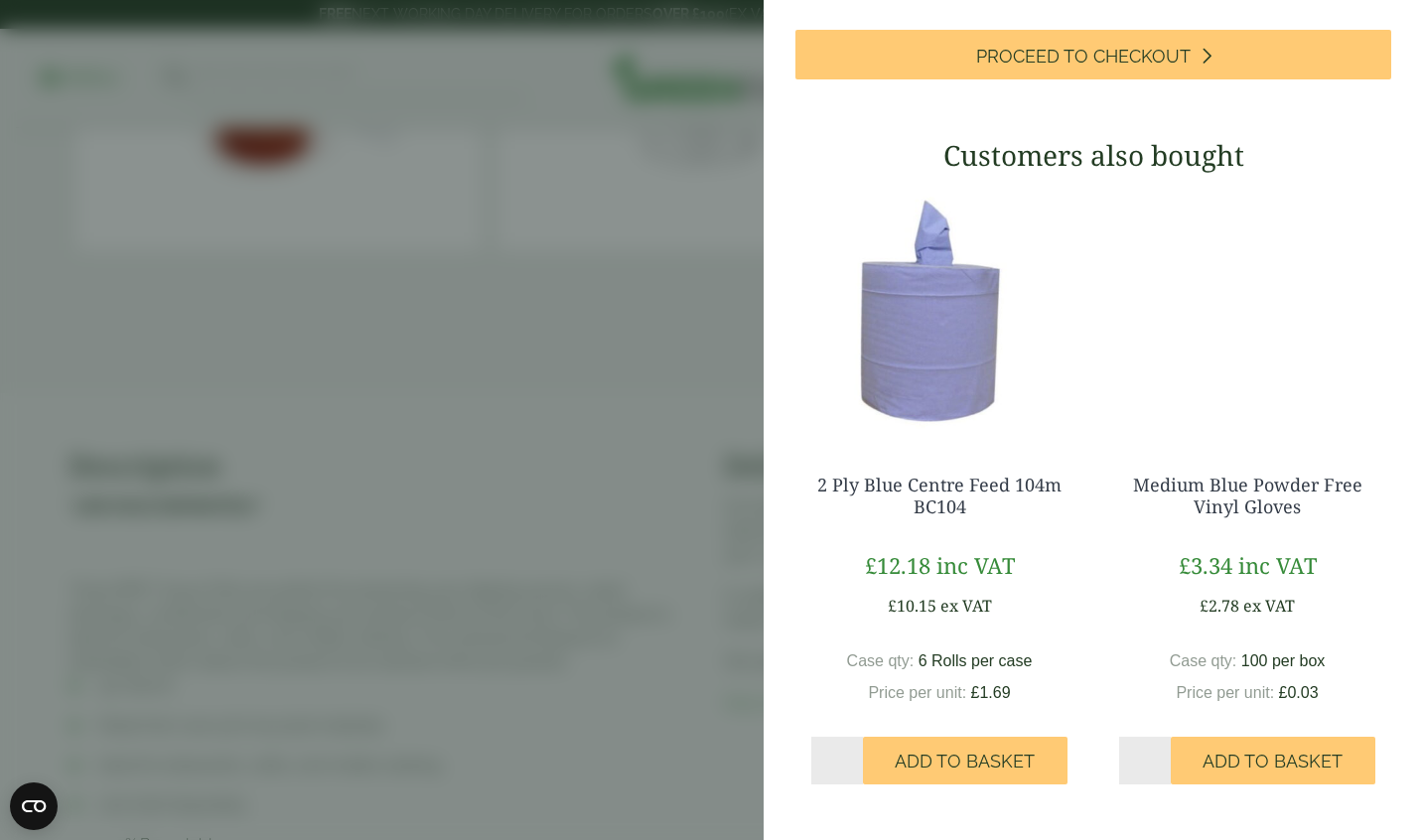click on "3oz rPET Sauce/Portion Pot - Full Case (GP2130126)  -  Added to basket
My Basket
3oz rPET Sauce/Portion Pot - Full Case
3oz rPET Sauce/Portion Pot - Full Case quantity
- * +
Update
Remove
£ 14.80" at bounding box center [711, 420] 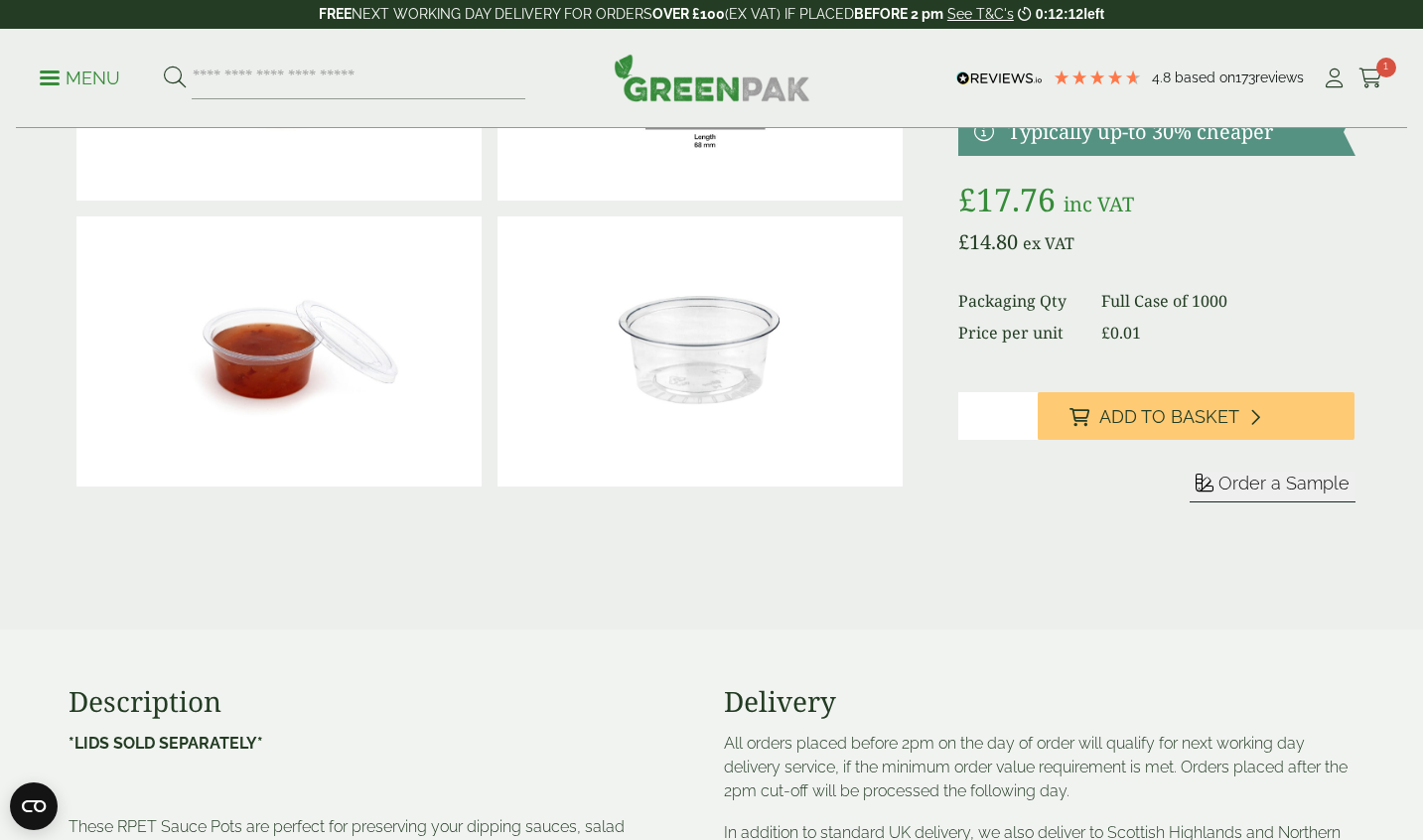 scroll, scrollTop: 0, scrollLeft: 0, axis: both 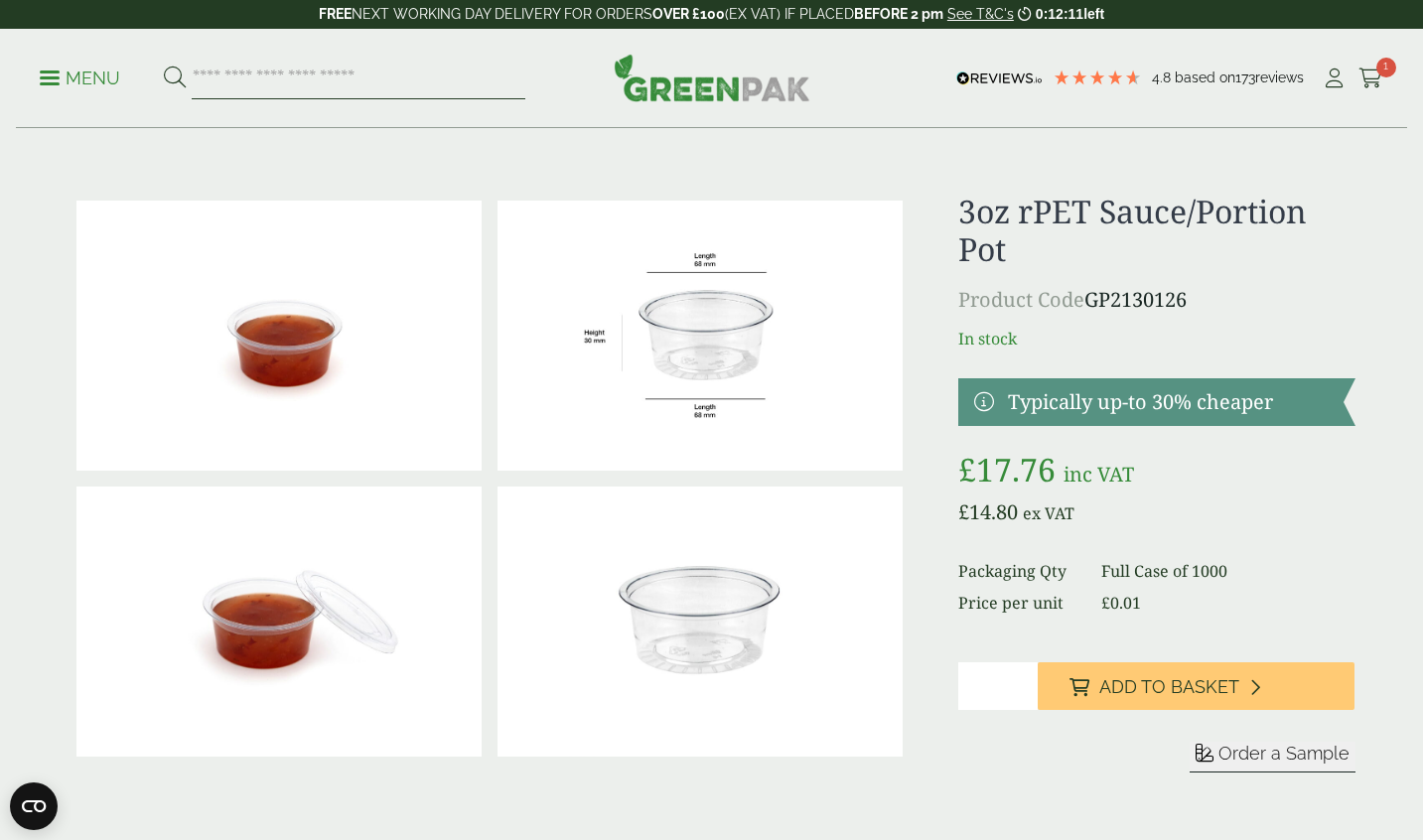 click at bounding box center [358, 78] 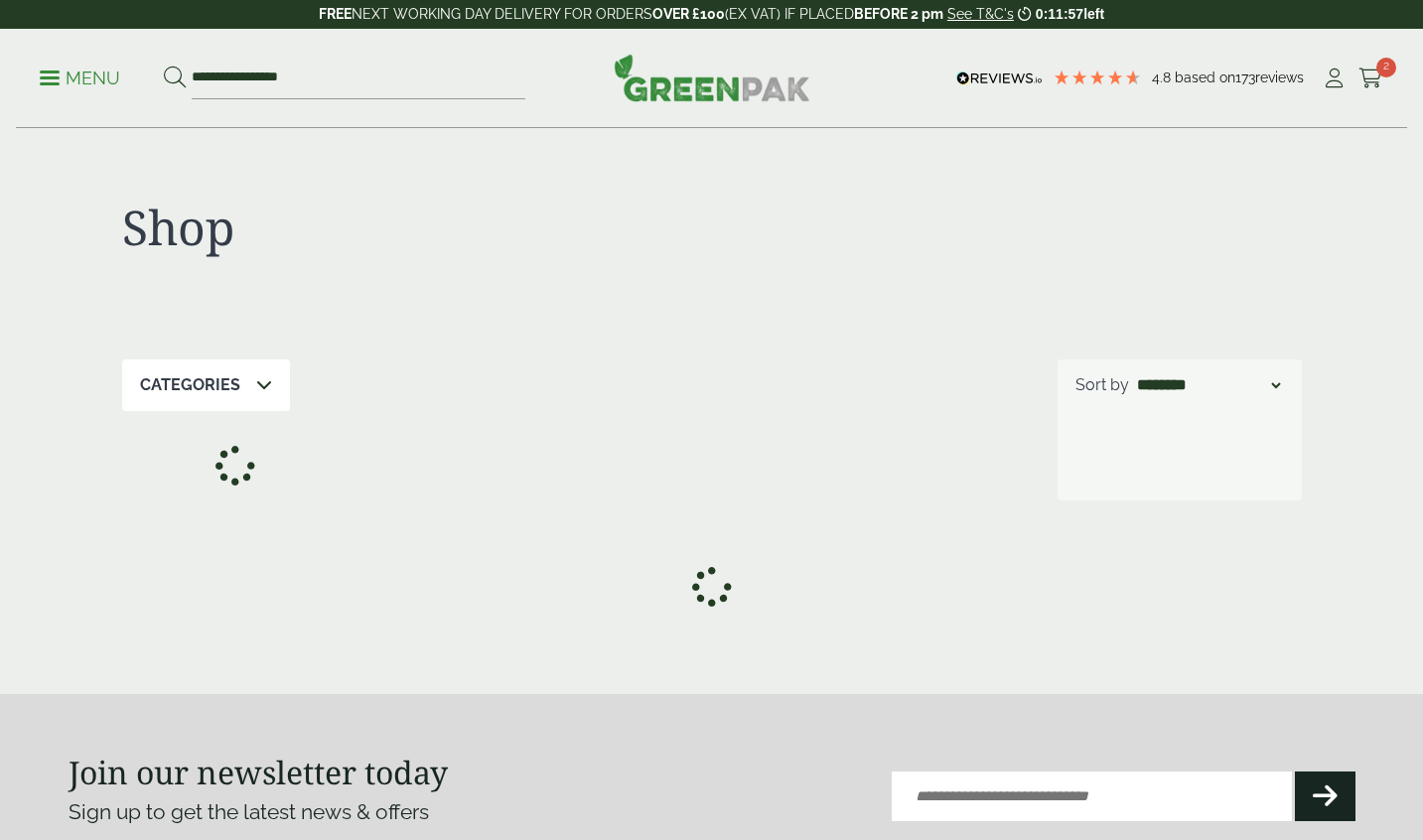 scroll, scrollTop: 0, scrollLeft: 0, axis: both 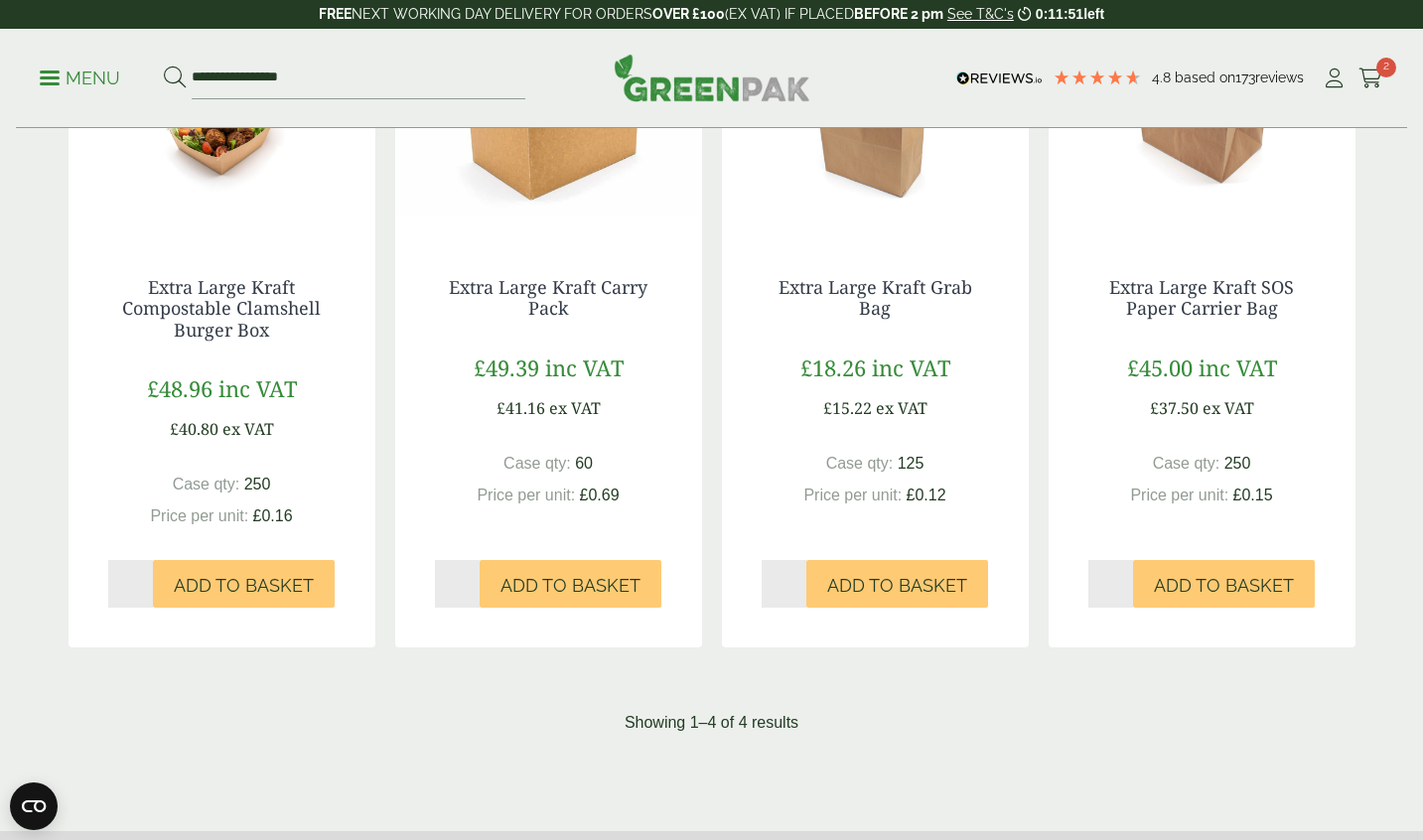 drag, startPoint x: 453, startPoint y: 586, endPoint x: 431, endPoint y: 584, distance: 22.090722 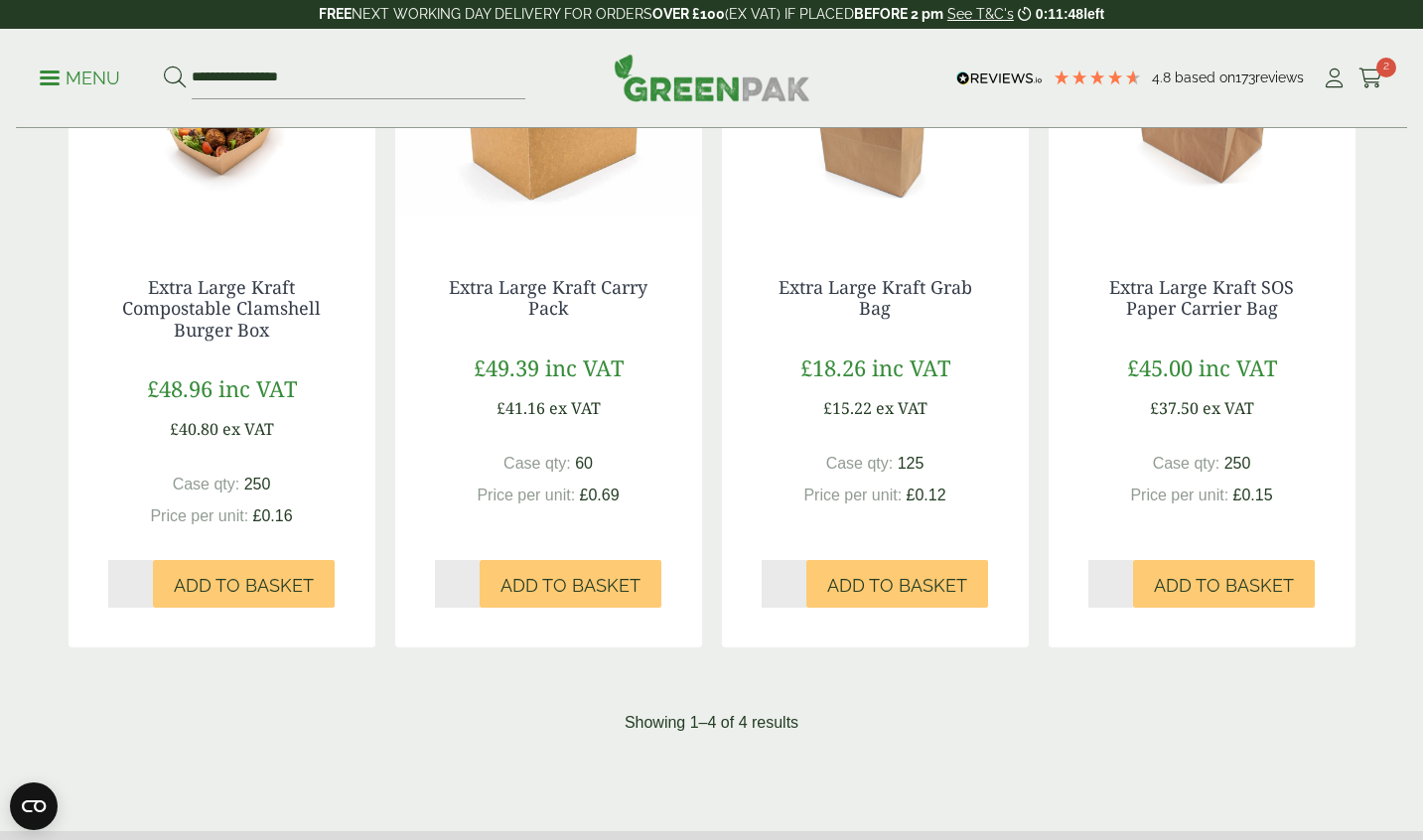 type on "*" 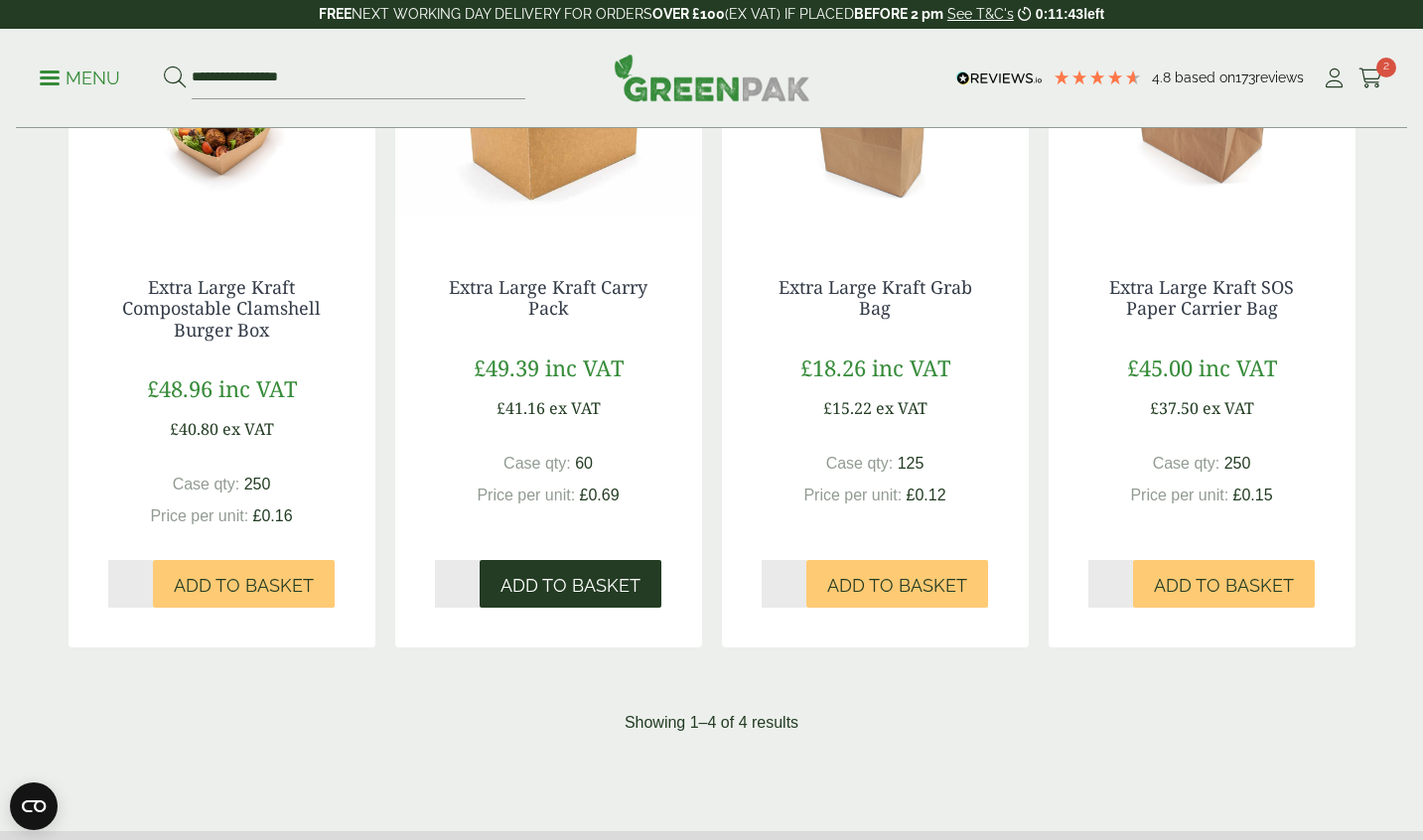 type on "*" 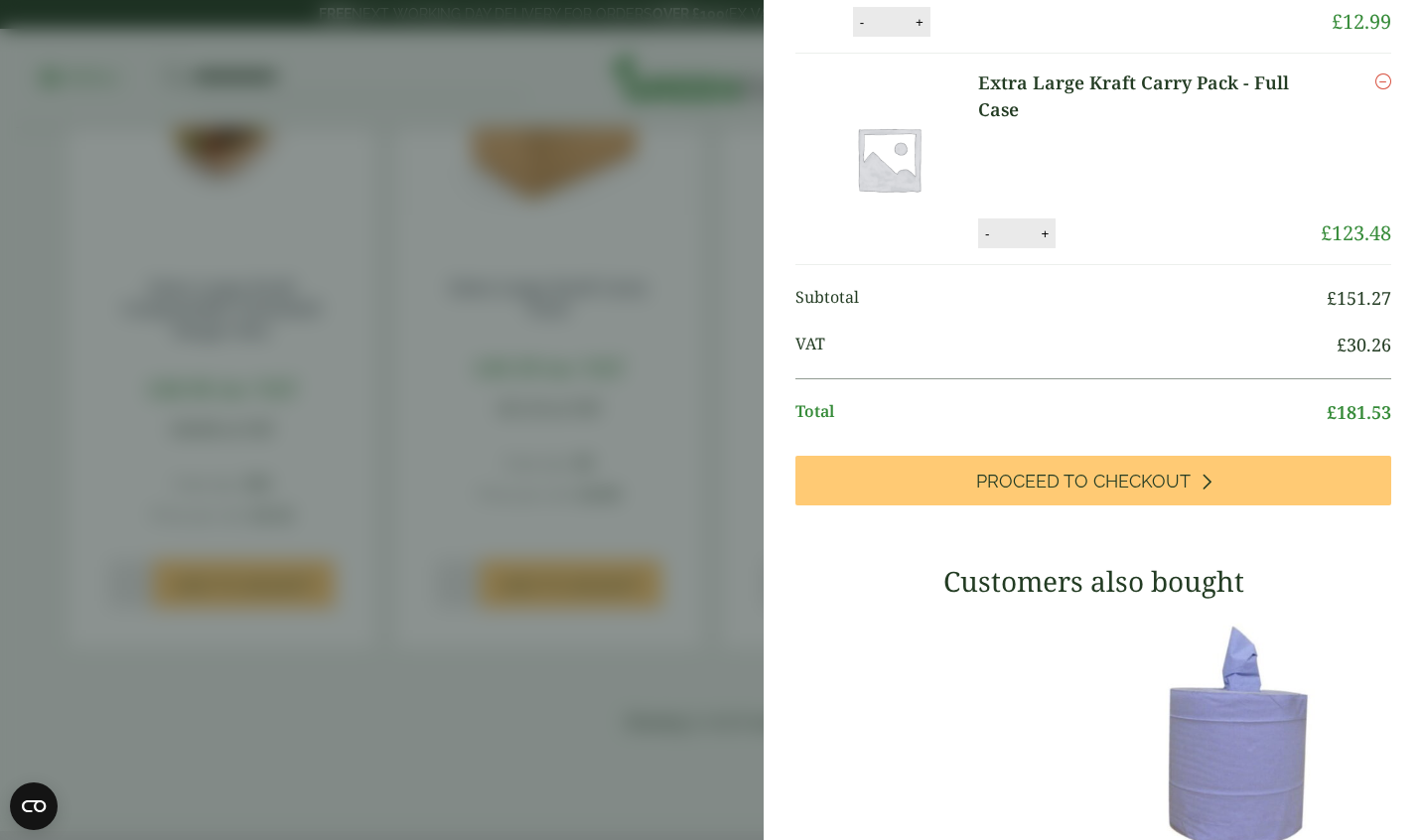 scroll, scrollTop: 276, scrollLeft: 0, axis: vertical 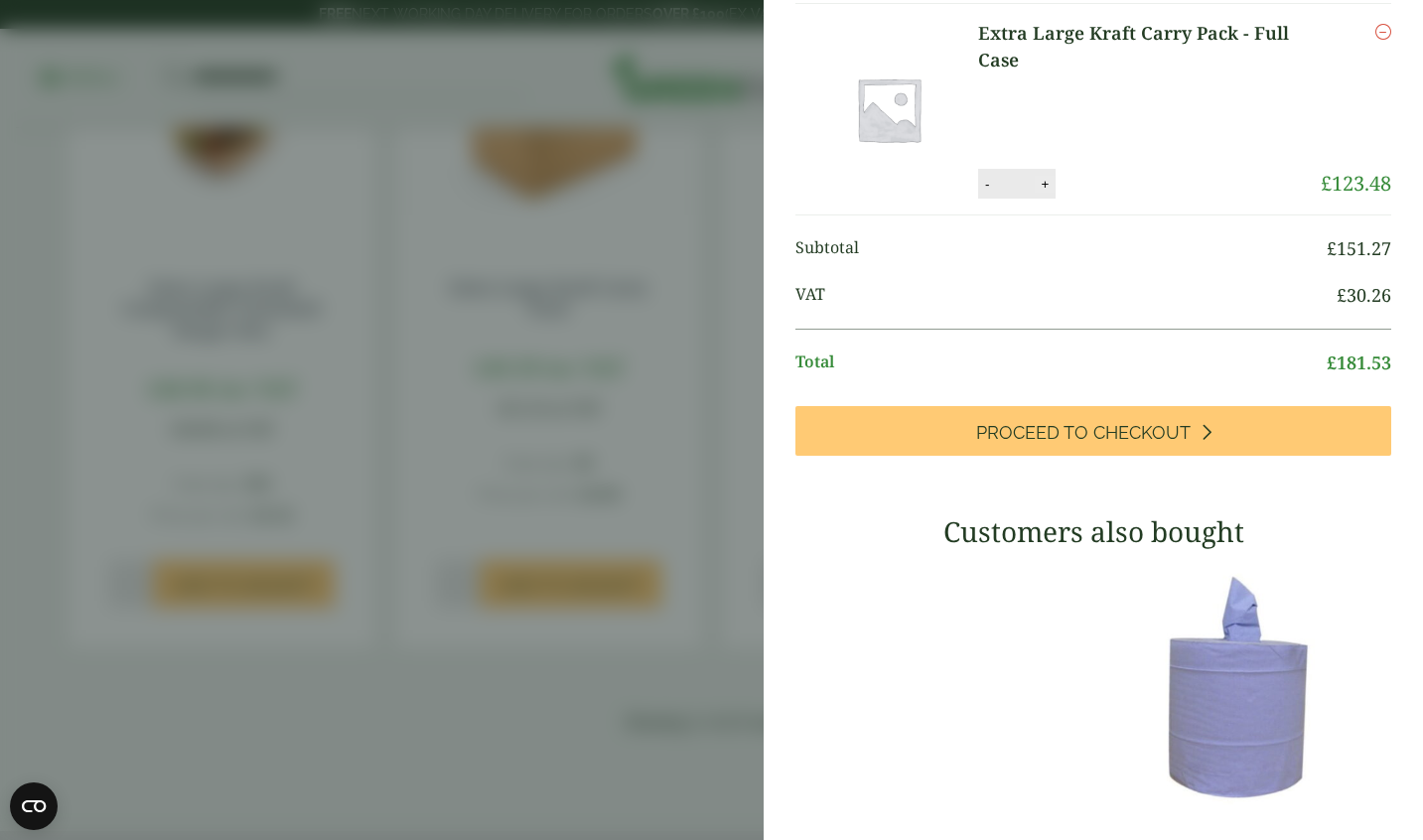 click on "+" at bounding box center [1045, 184] 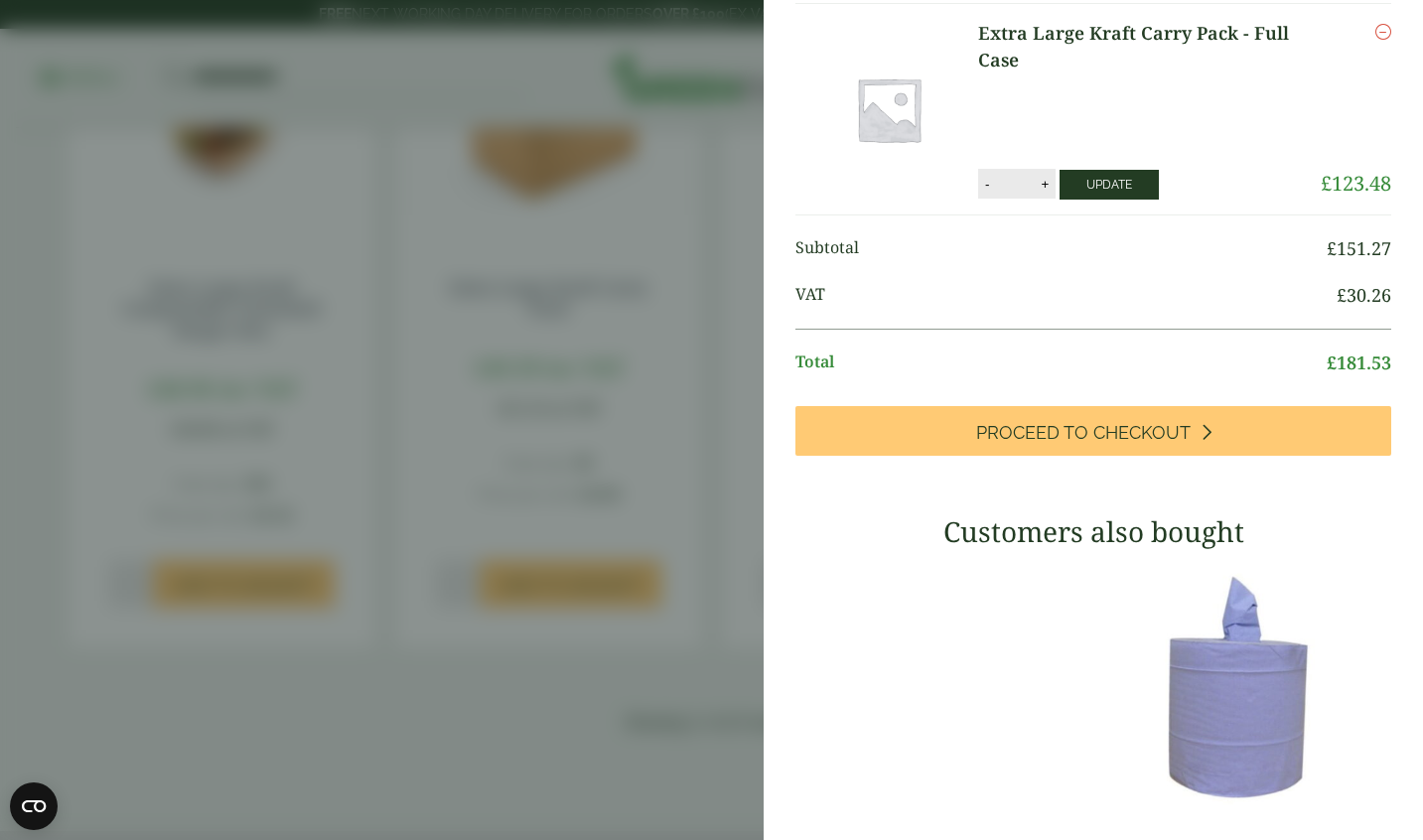 click on "Update" at bounding box center [1109, 185] 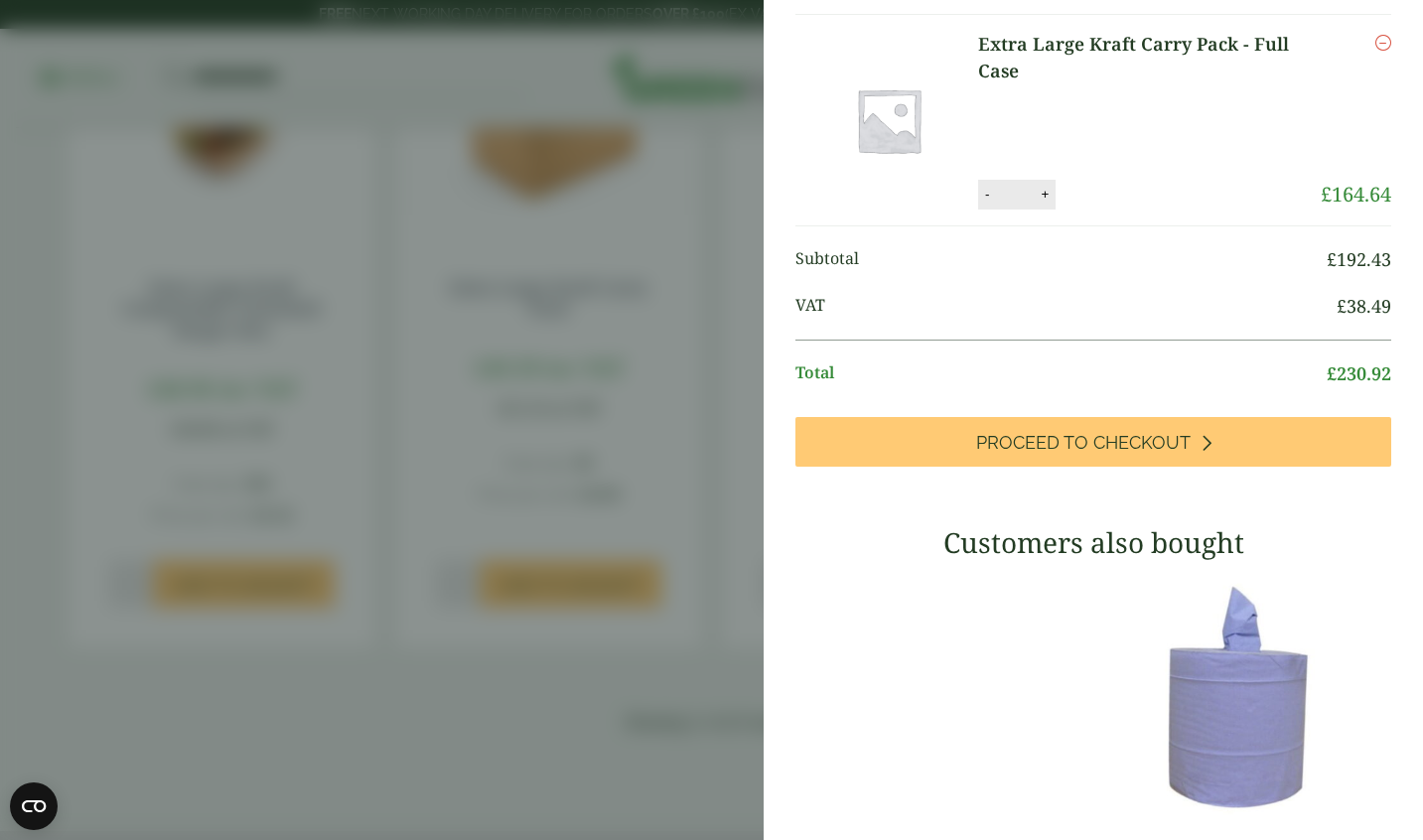 scroll, scrollTop: 0, scrollLeft: 0, axis: both 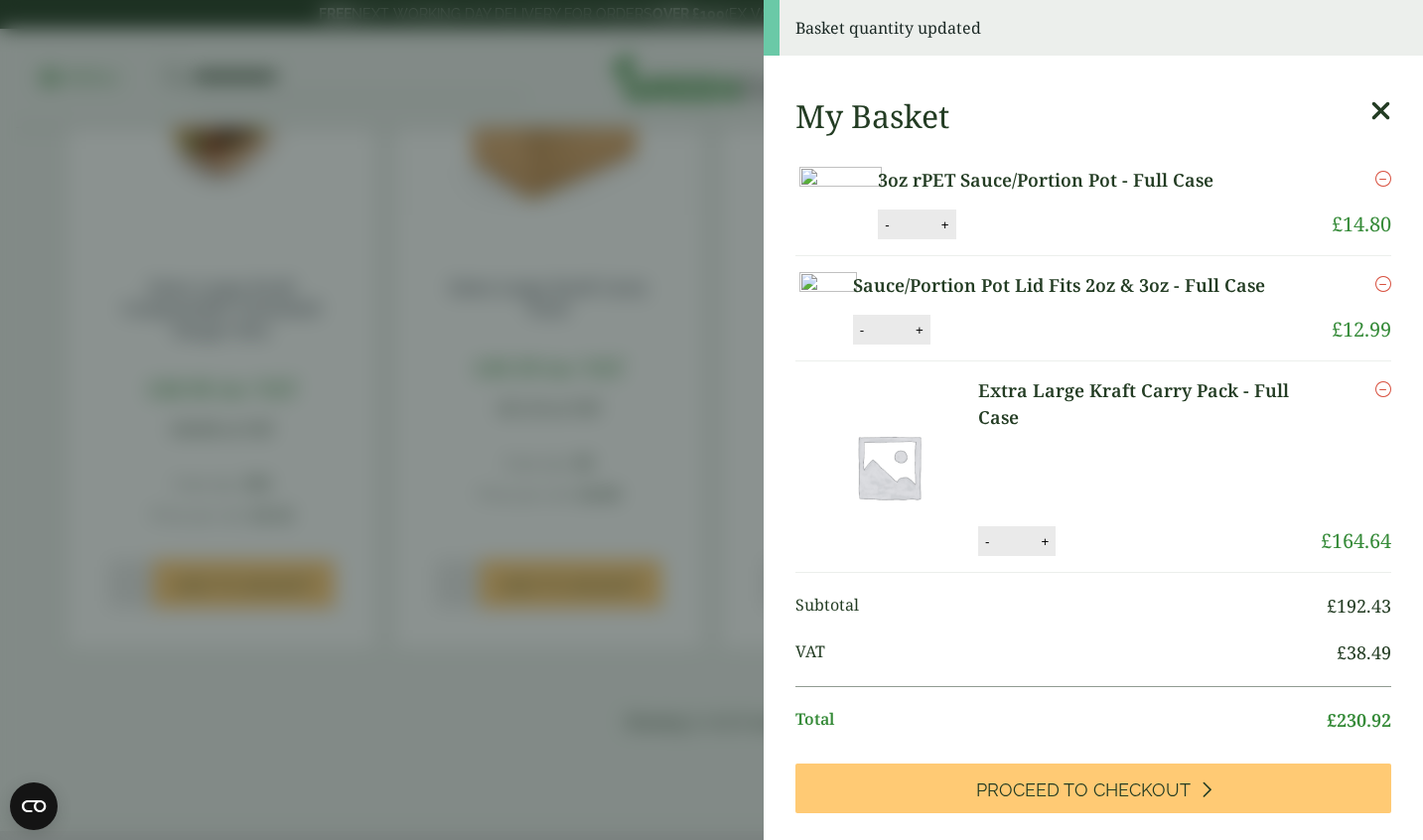 click on "Basket quantity updated
My Basket
3oz rPET Sauce/Portion Pot - Full Case
3oz rPET Sauce/Portion Pot - Full Case quantity
- * +
Update
Remove
£ 14.80" at bounding box center (711, 420) 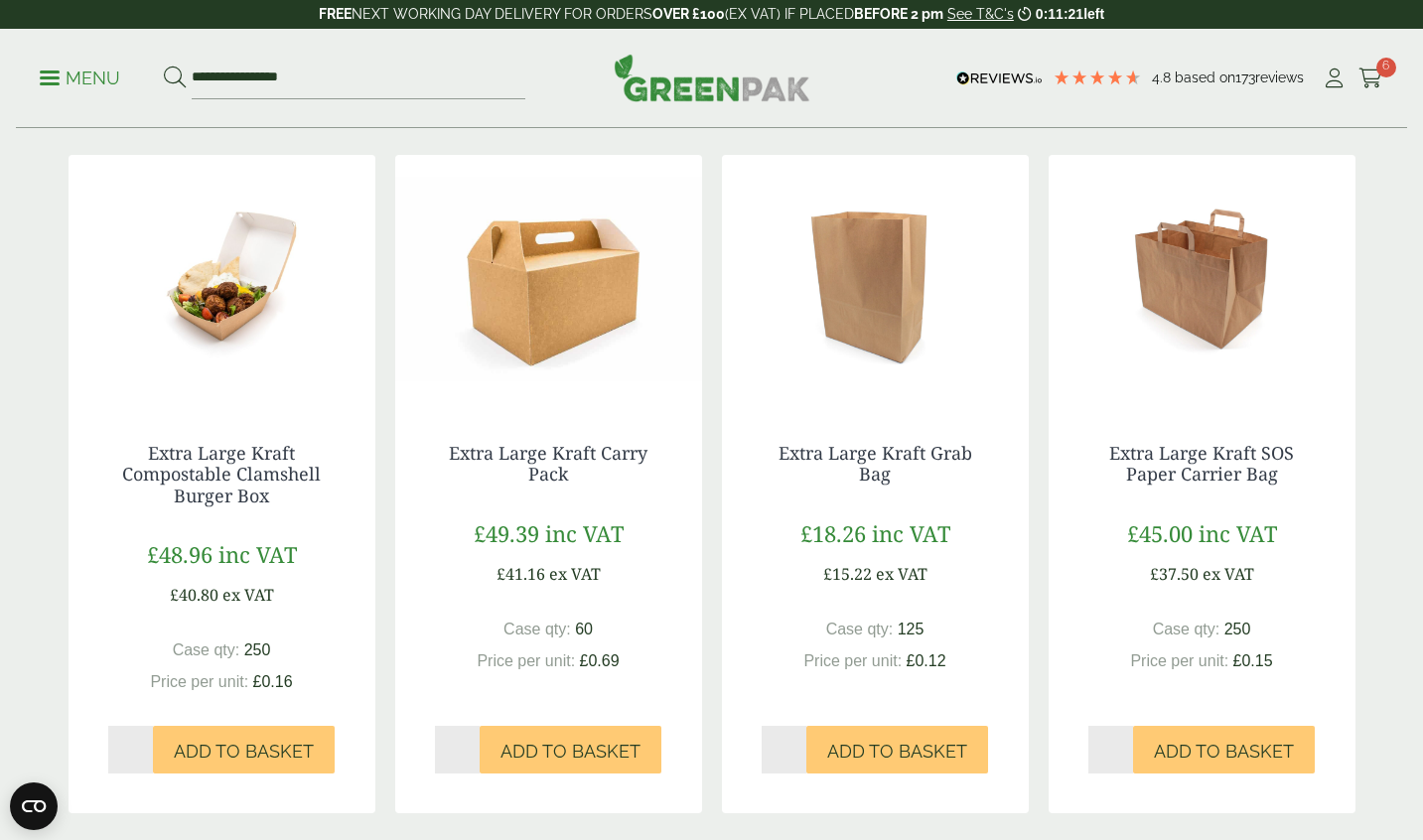 scroll, scrollTop: 310, scrollLeft: 0, axis: vertical 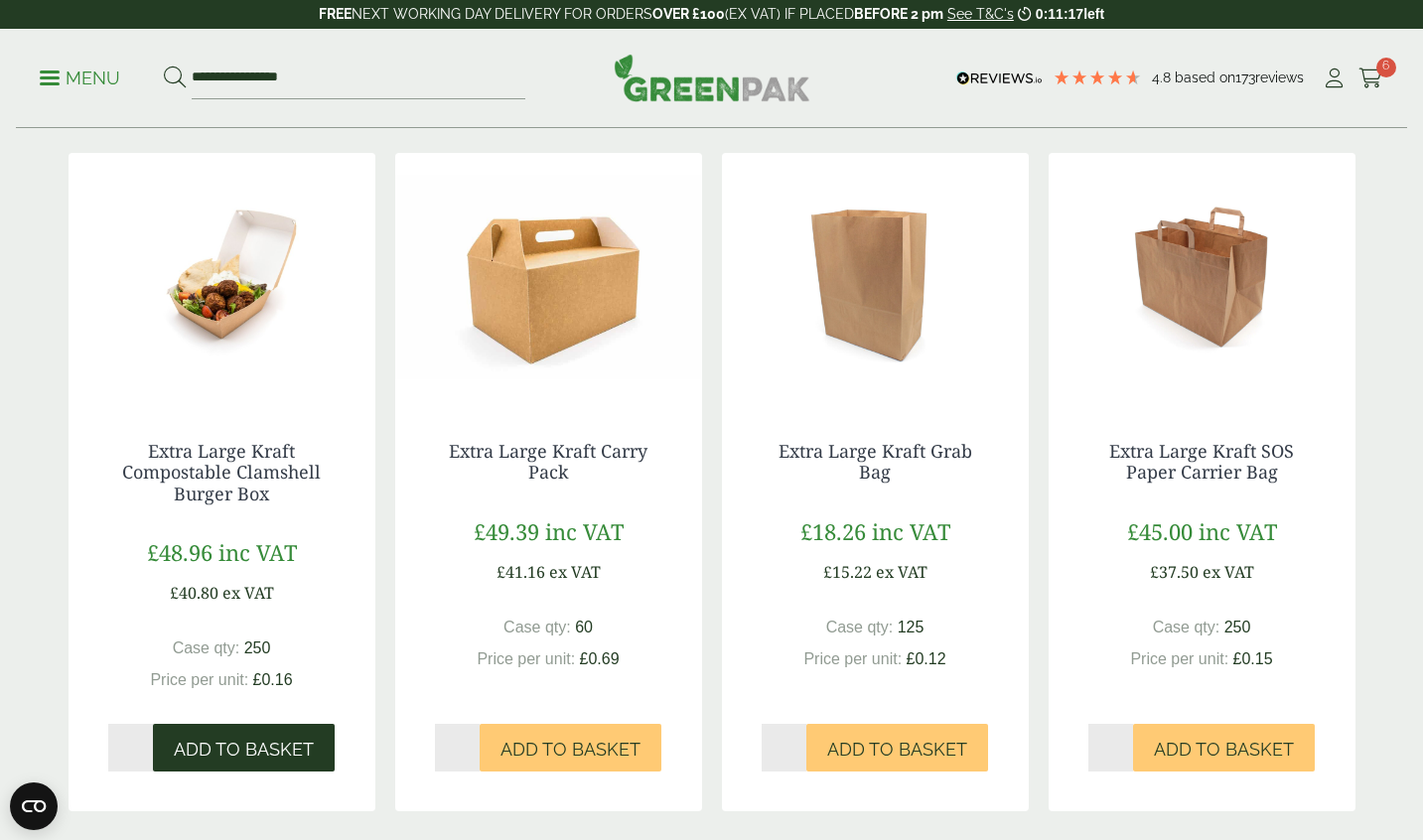 click on "Add to Basket" at bounding box center (243, 750) 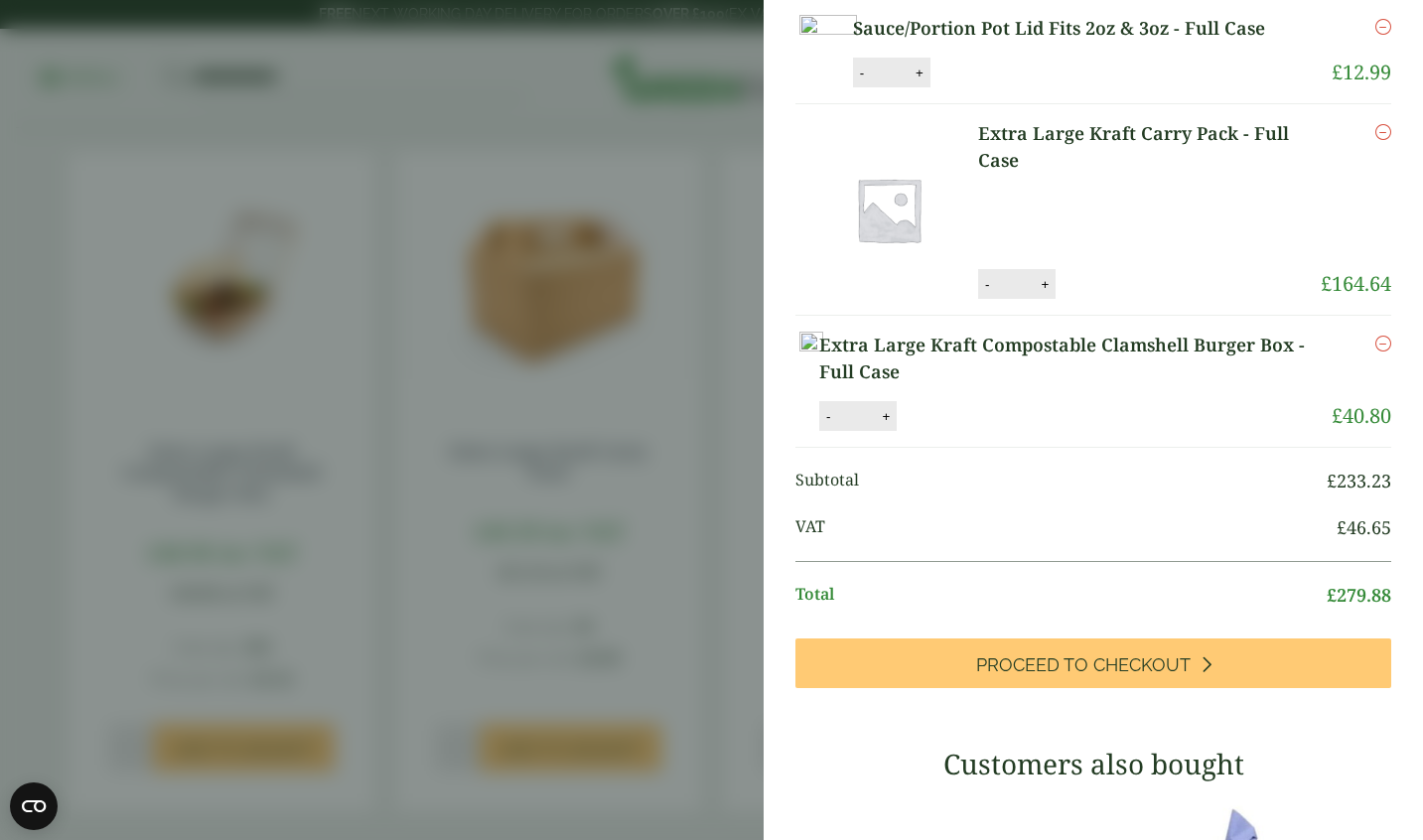 scroll, scrollTop: 417, scrollLeft: 0, axis: vertical 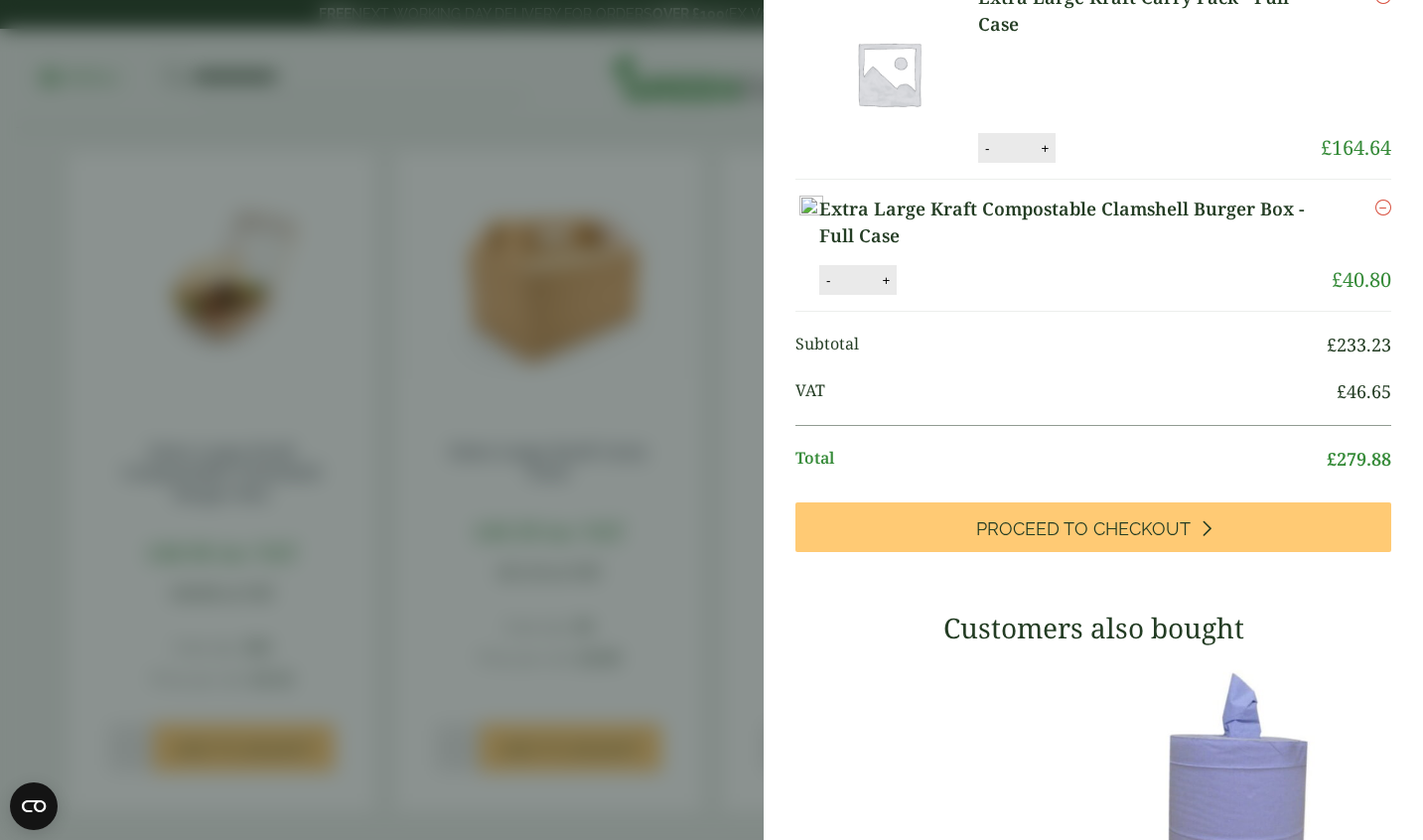 click on "Extra Large Kraft Compostable Clamshell Burger Box - Full Case (GP5430032A)  -  Added to basket
My Basket
3oz rPET Sauce/Portion Pot - Full Case
3oz rPET Sauce/Portion Pot - Full Case quantity
- * +
Update
Remove £ 14.80" at bounding box center [711, 420] 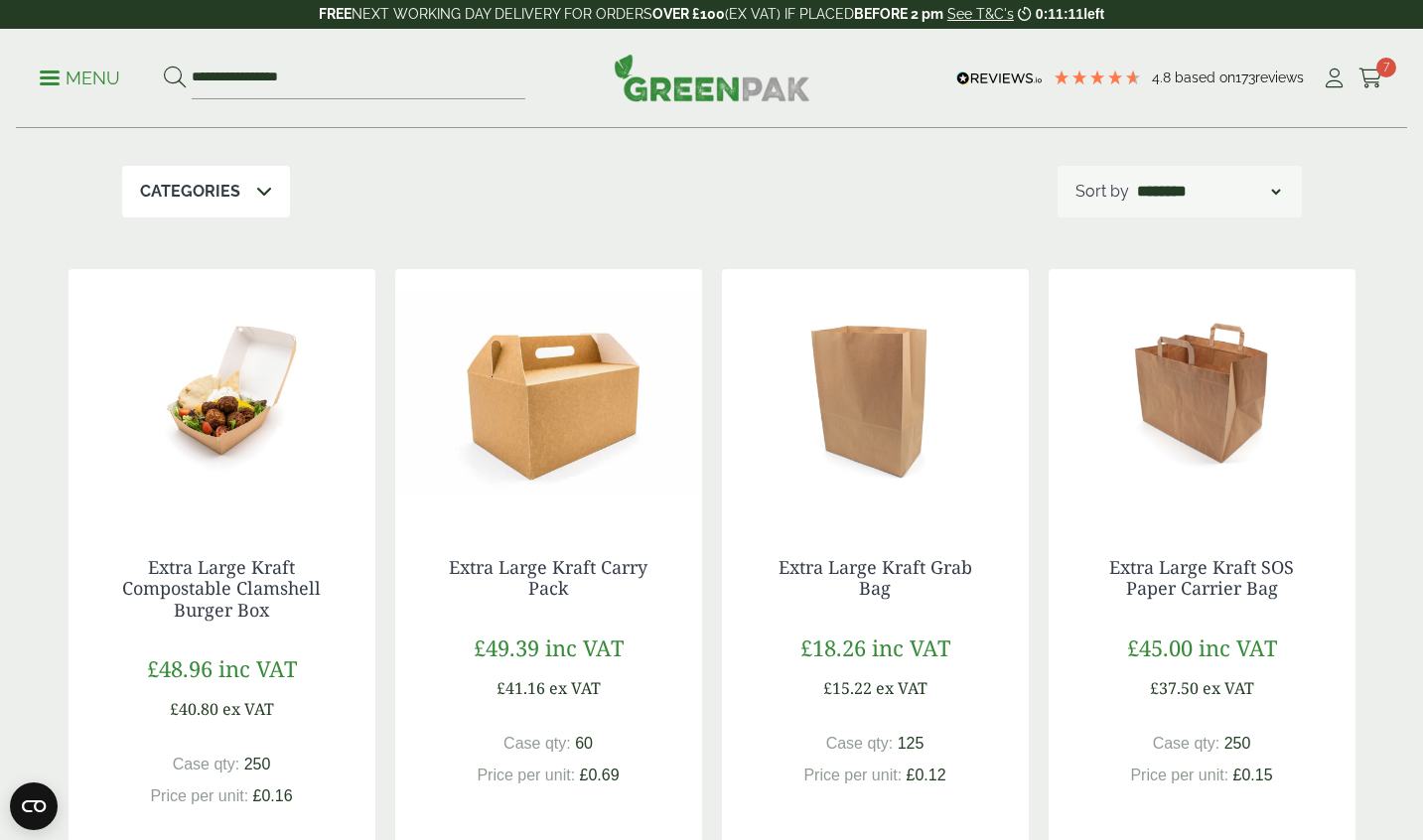 scroll, scrollTop: 0, scrollLeft: 0, axis: both 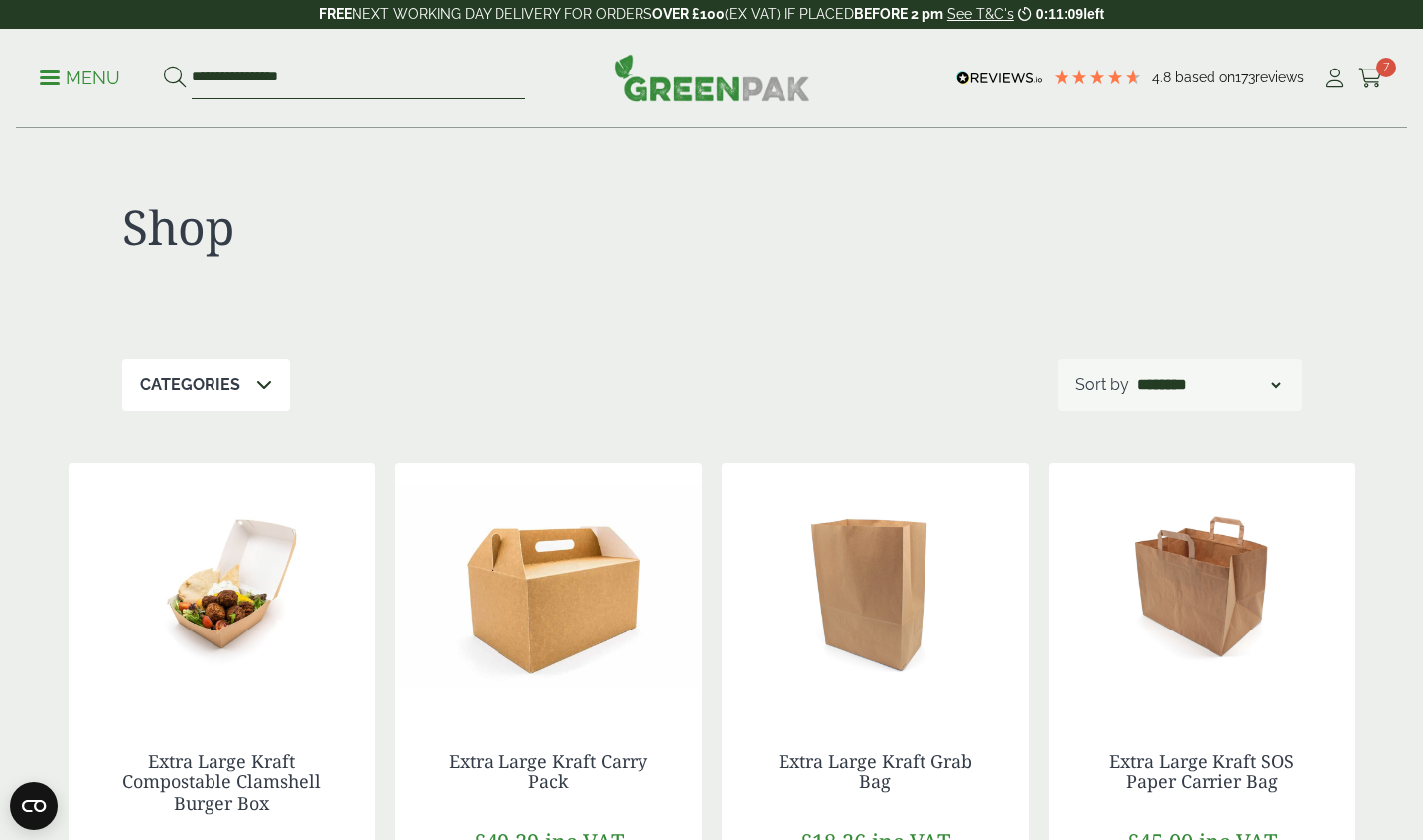 click on "**********" at bounding box center (358, 78) 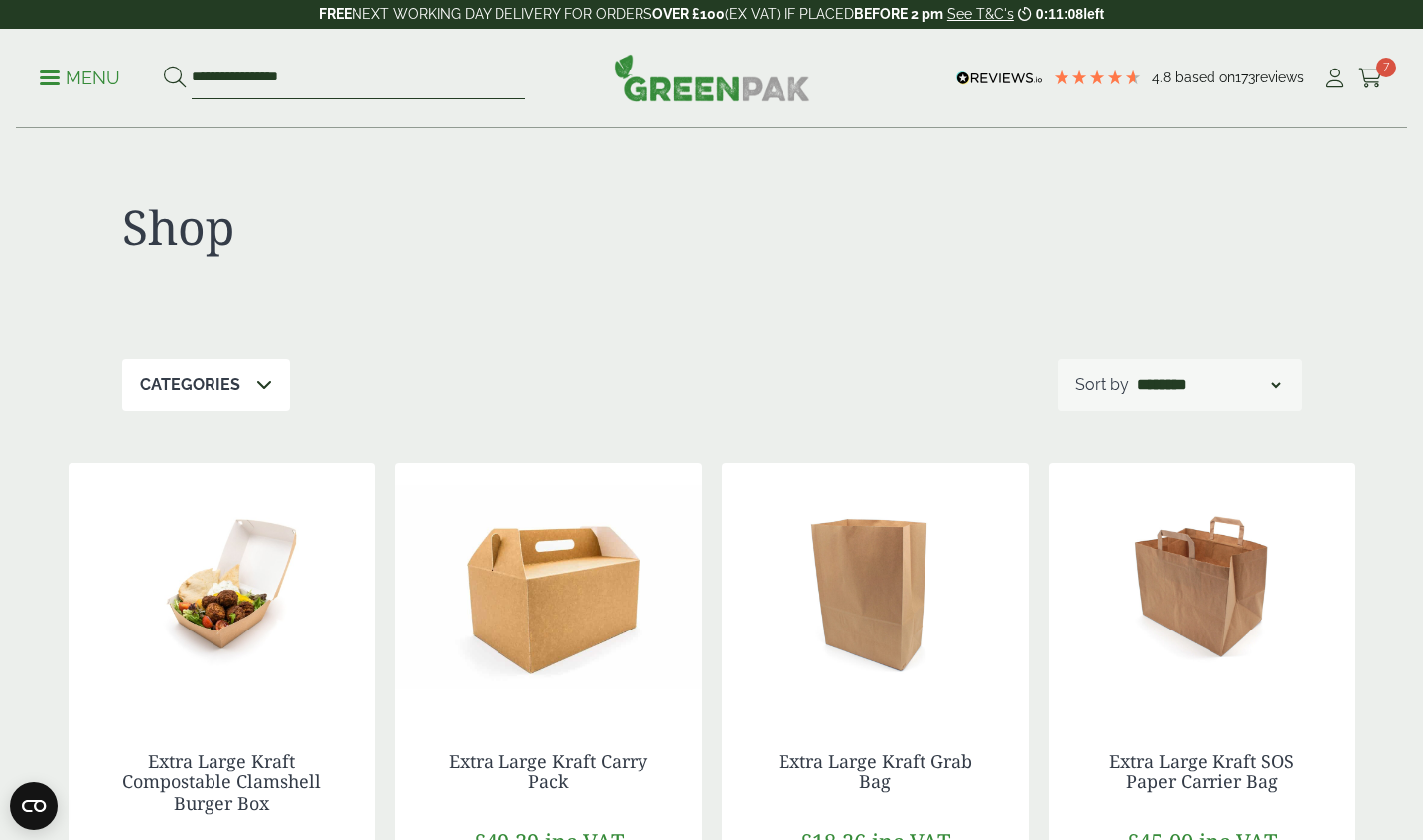 click on "**********" at bounding box center [358, 78] 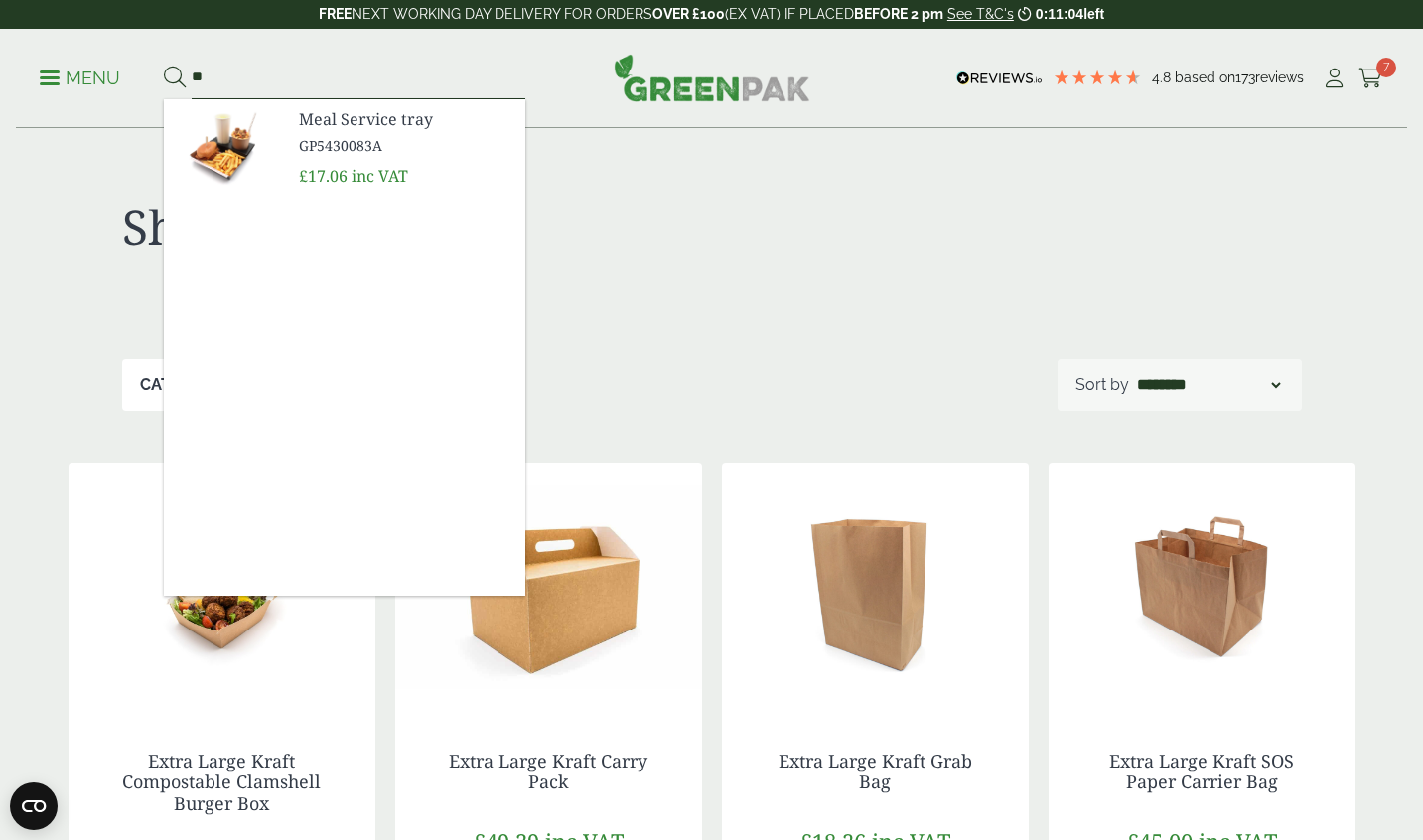 type on "*" 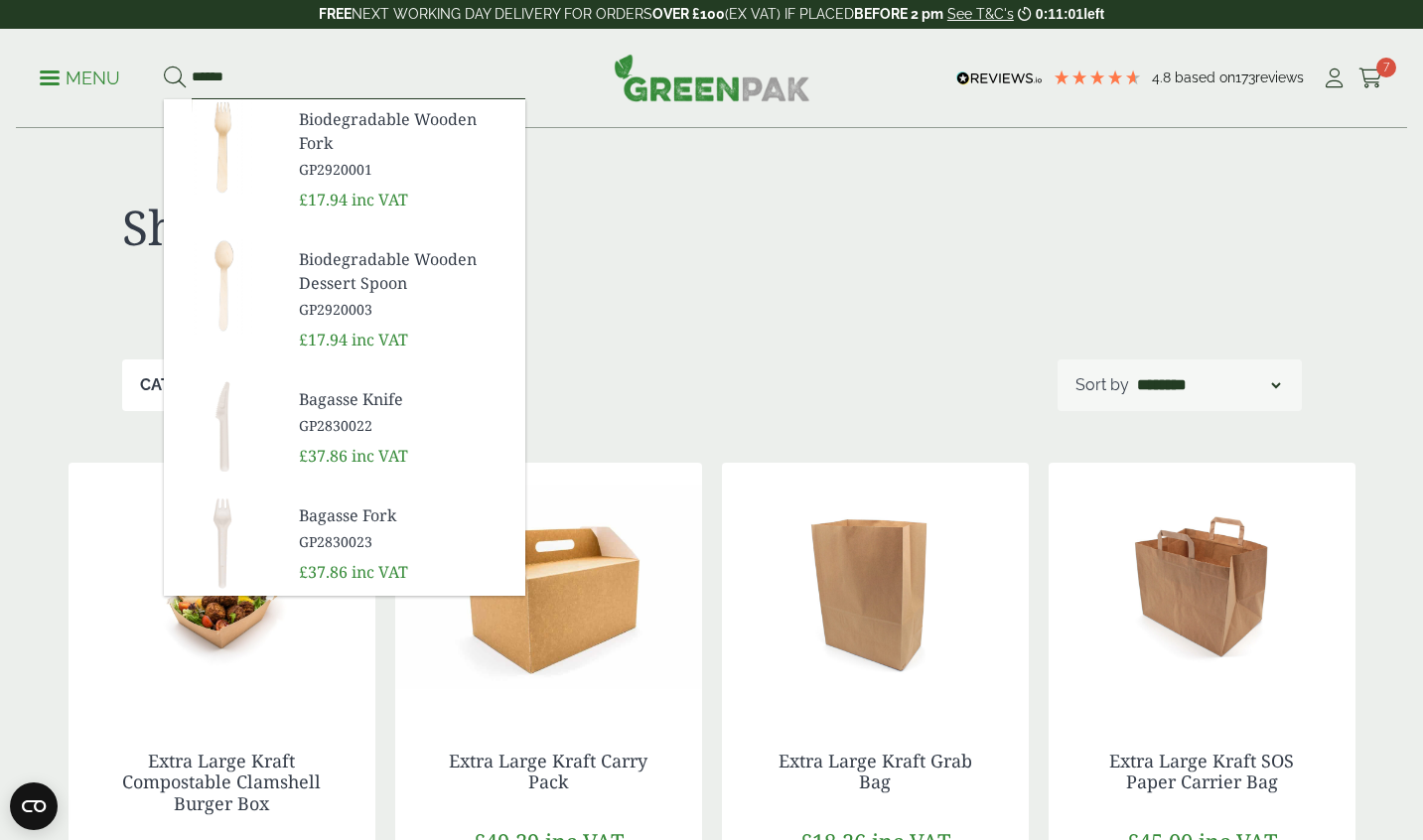 type on "******" 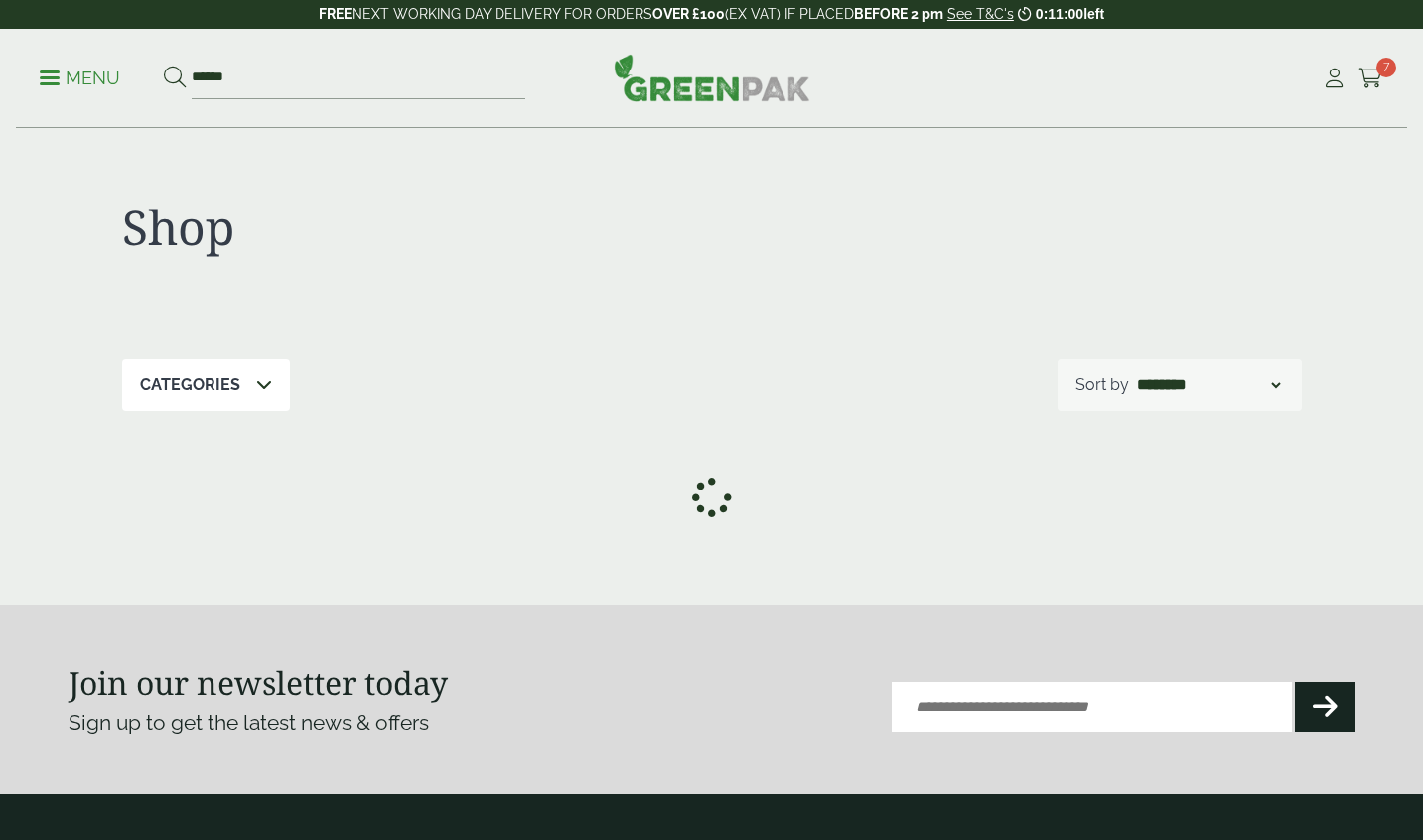 scroll, scrollTop: 0, scrollLeft: 0, axis: both 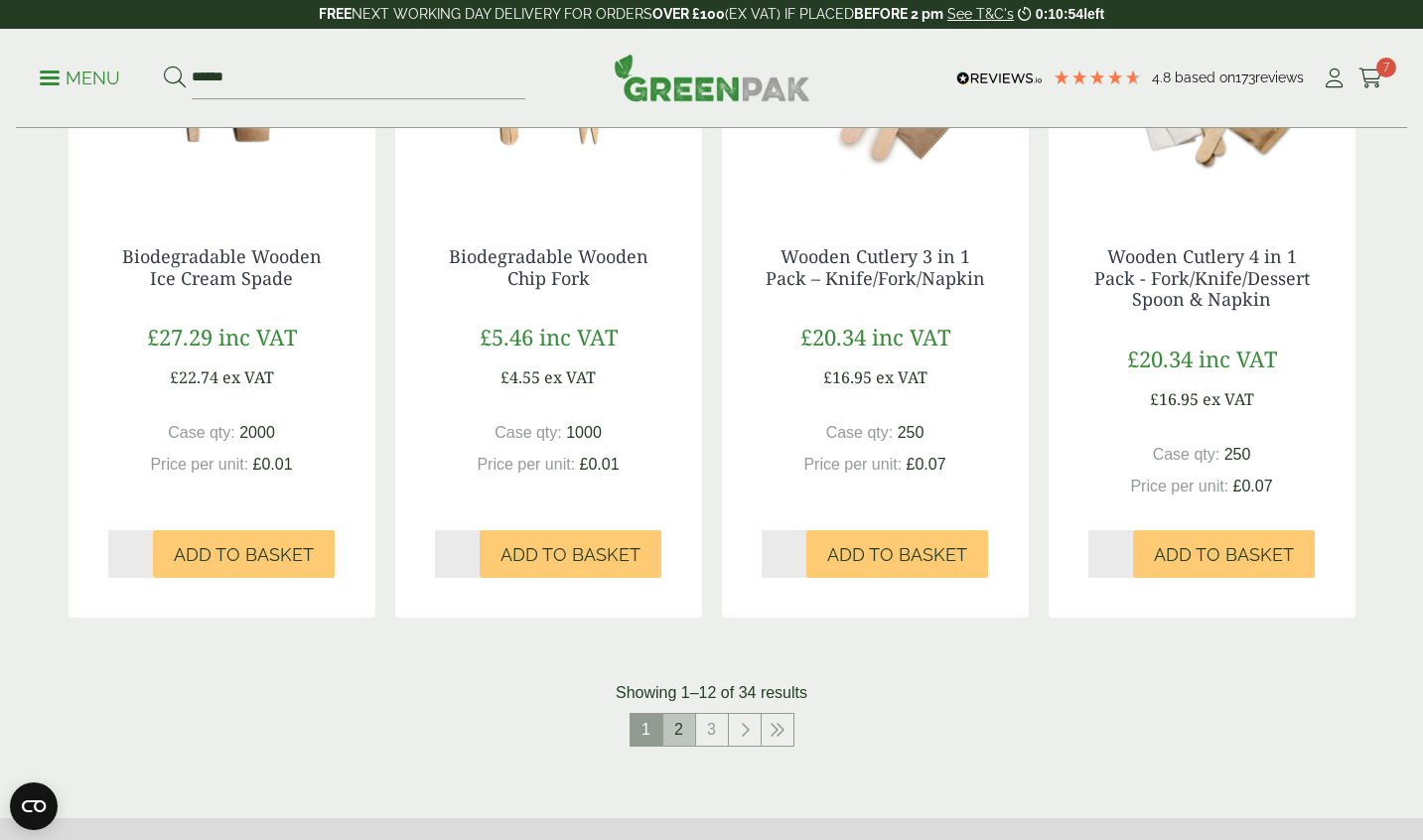 click on "2" at bounding box center [679, 730] 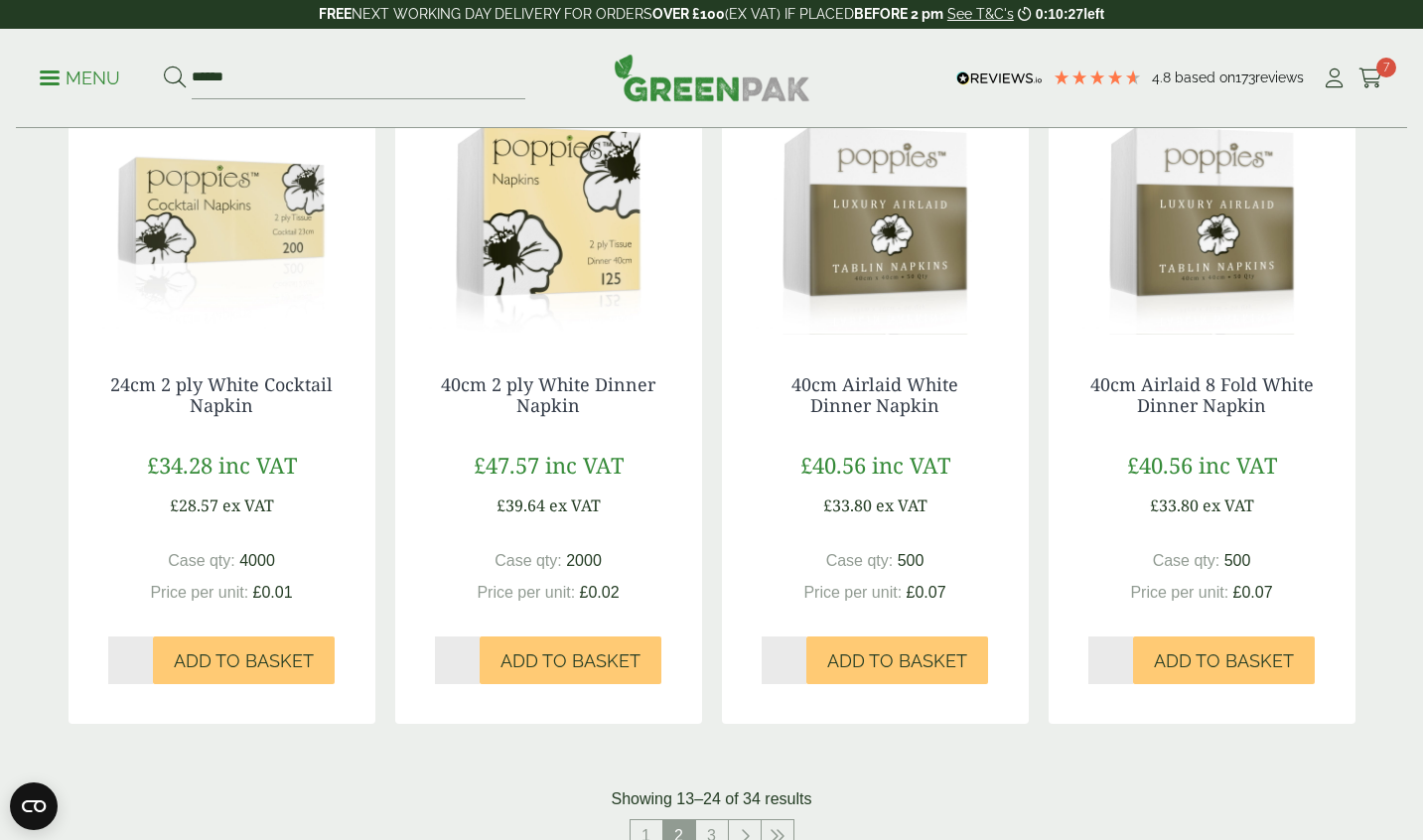 scroll, scrollTop: 1717, scrollLeft: 0, axis: vertical 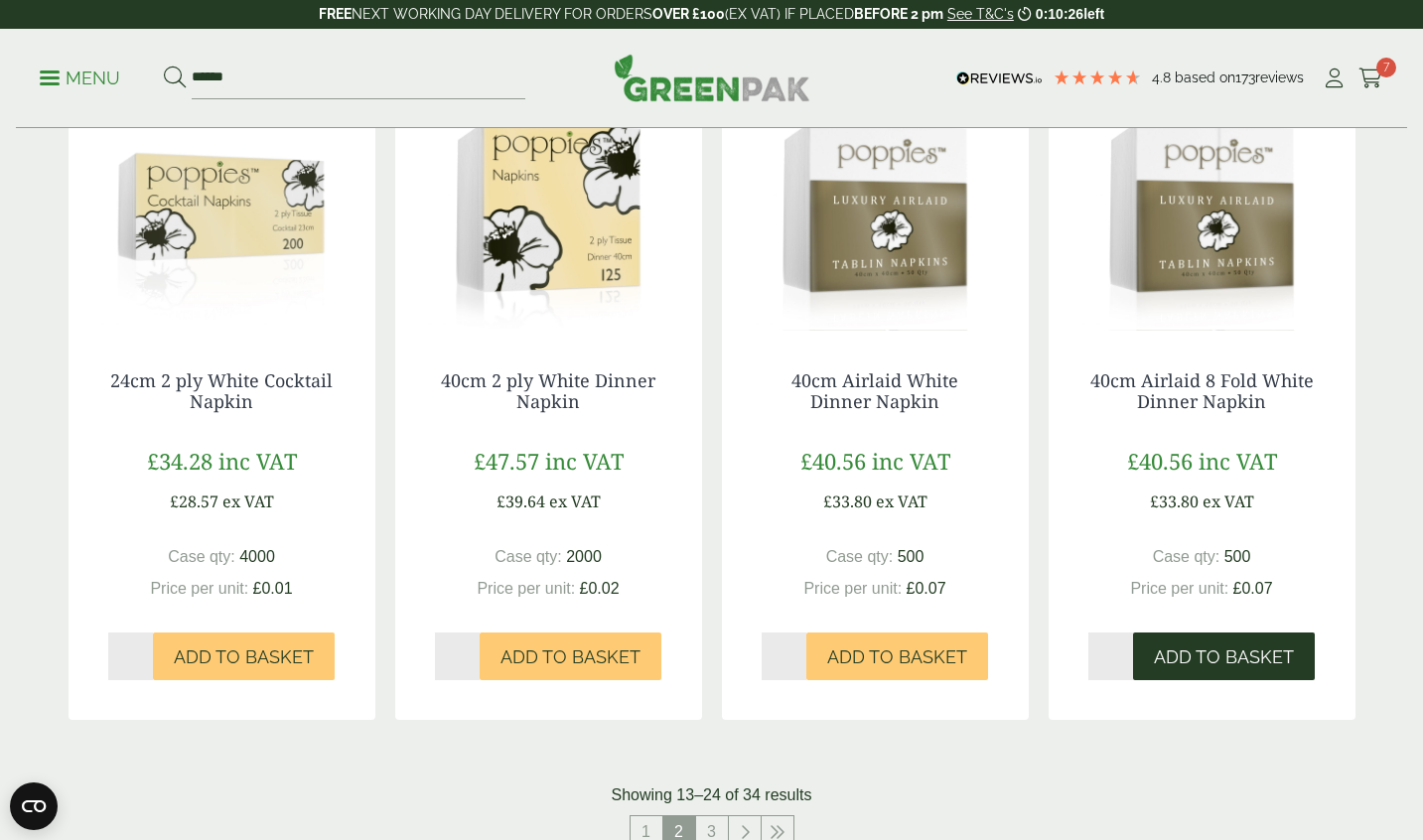 click on "Add to Basket" at bounding box center (1223, 657) 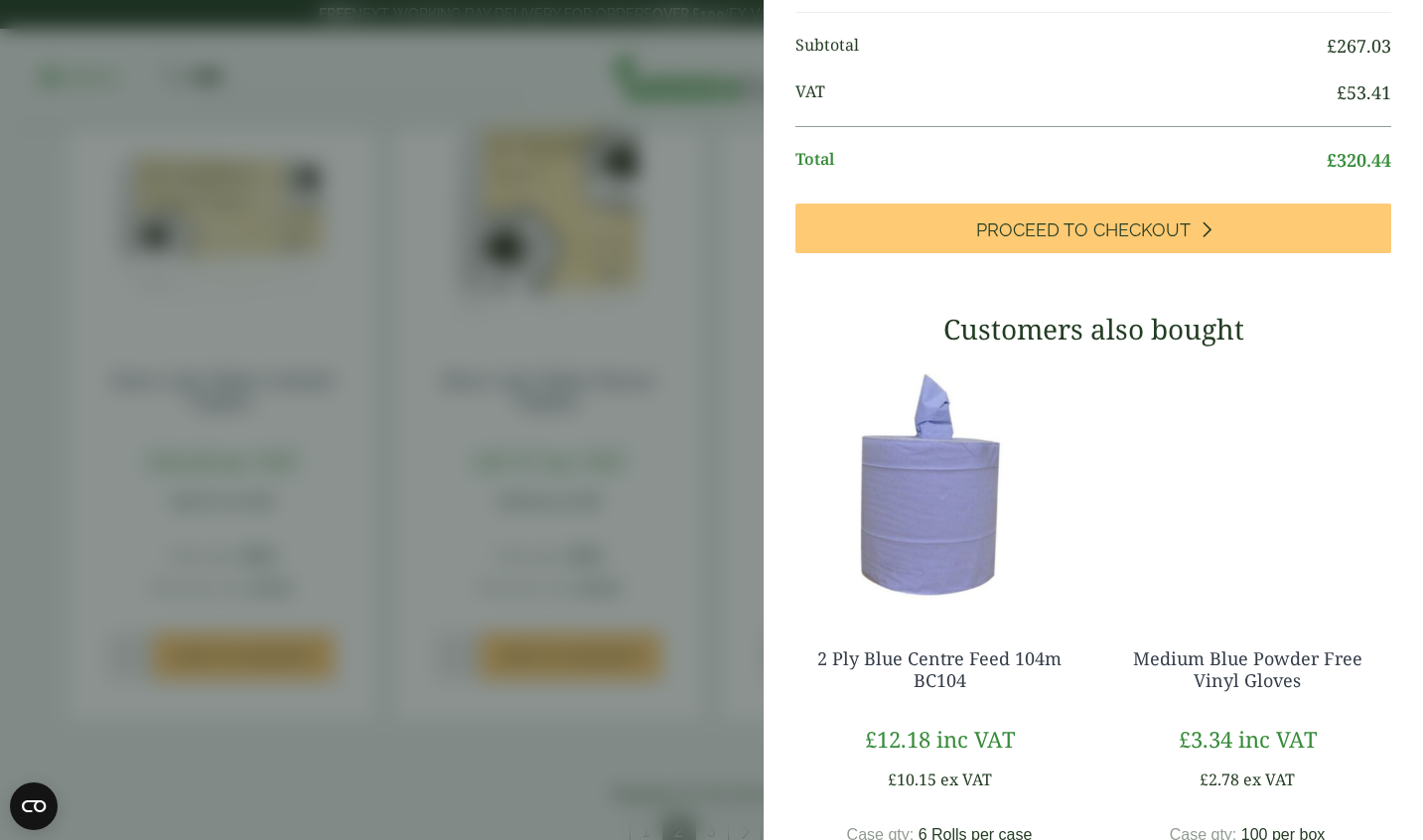 scroll, scrollTop: 753, scrollLeft: 0, axis: vertical 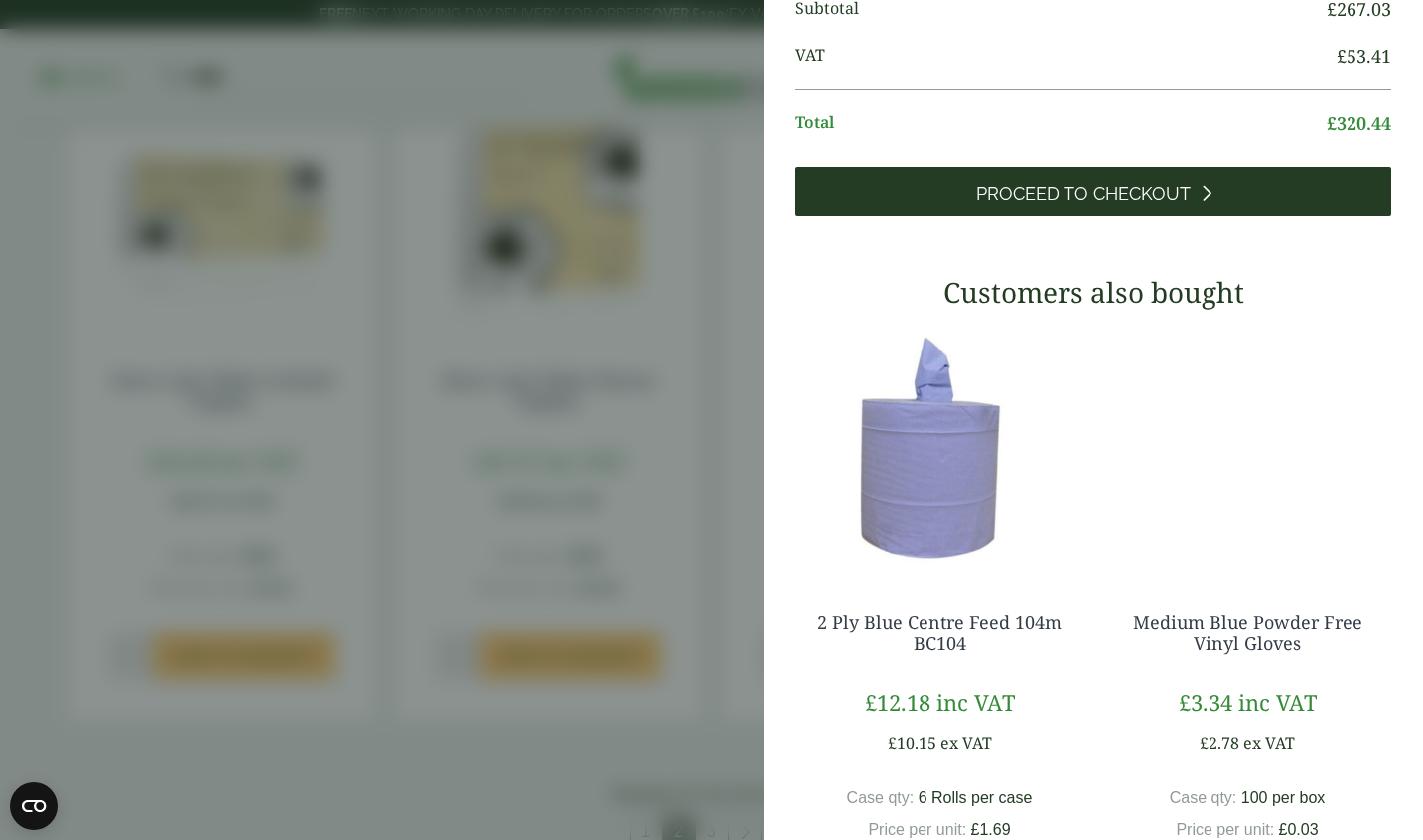 click on "Proceed to Checkout" at bounding box center (1093, 192) 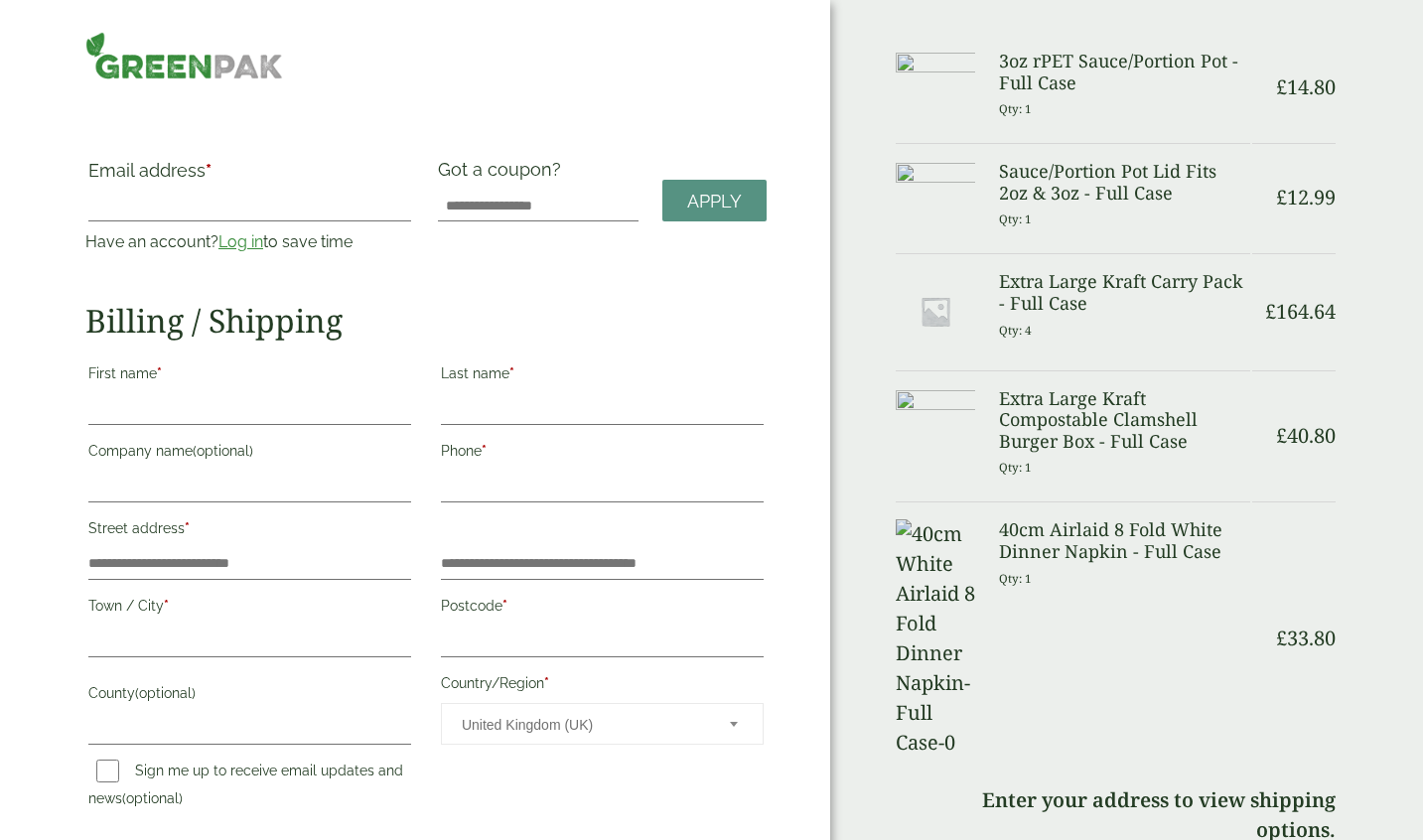 scroll, scrollTop: 0, scrollLeft: 0, axis: both 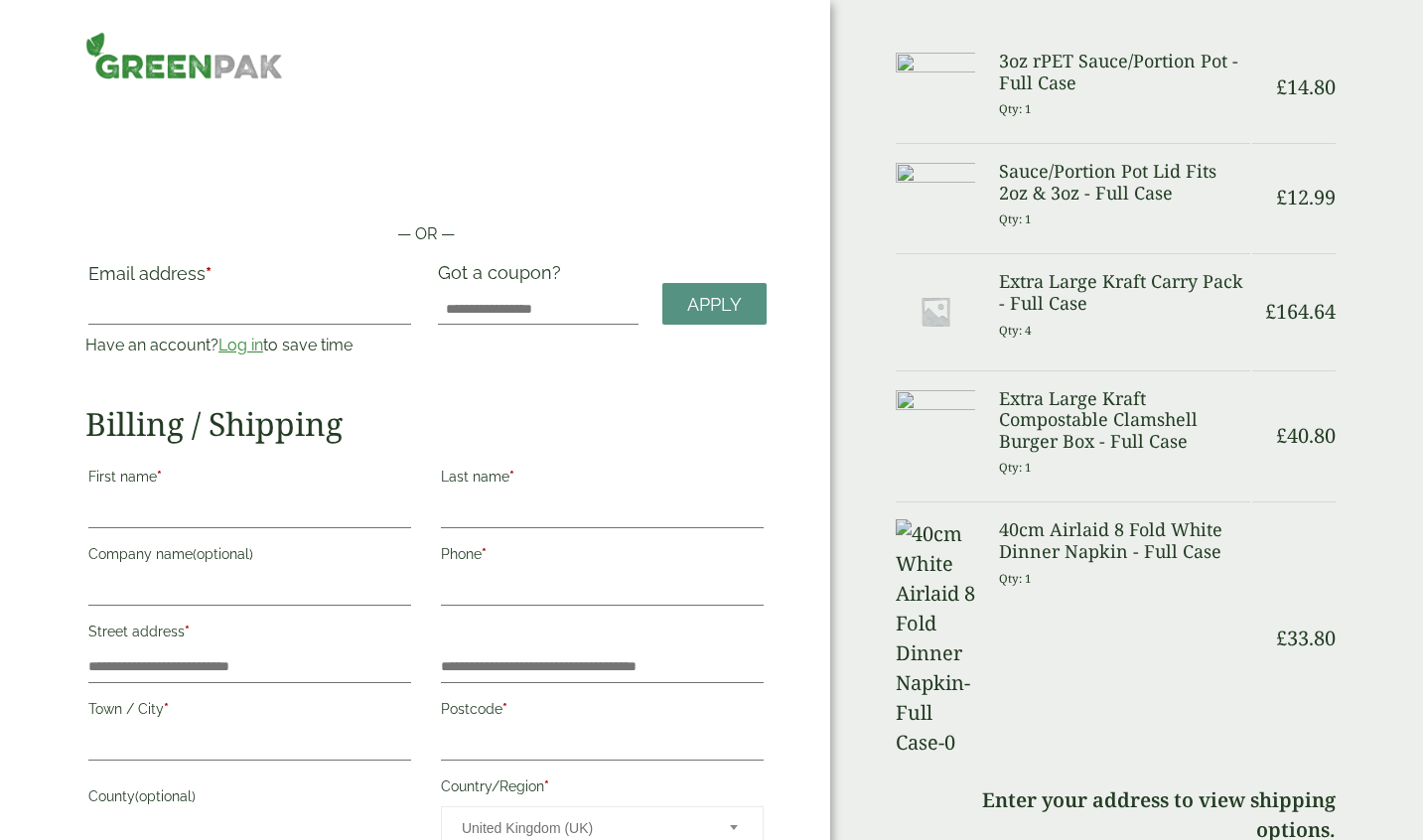 click on "Log in" at bounding box center (240, 345) 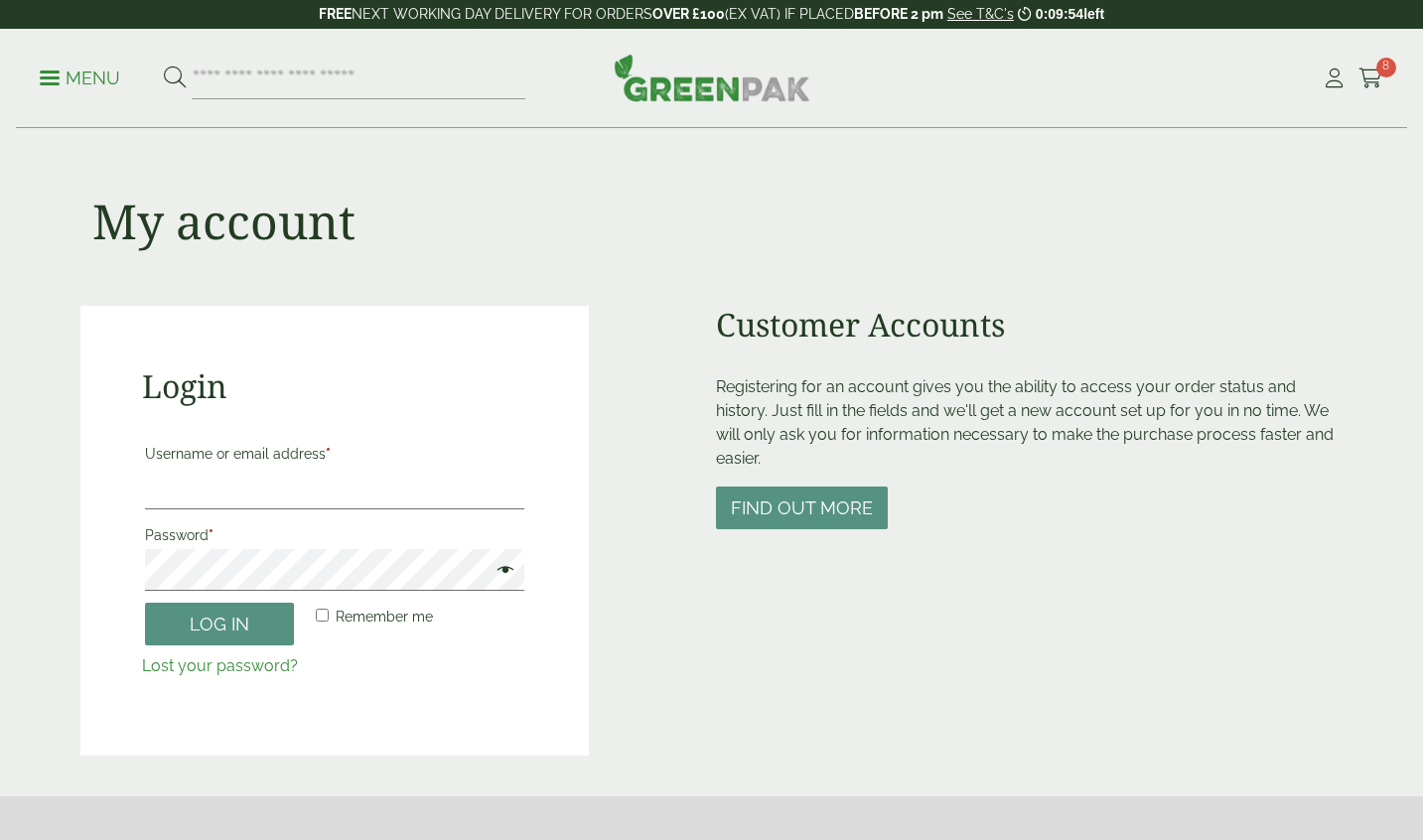 scroll, scrollTop: 0, scrollLeft: 0, axis: both 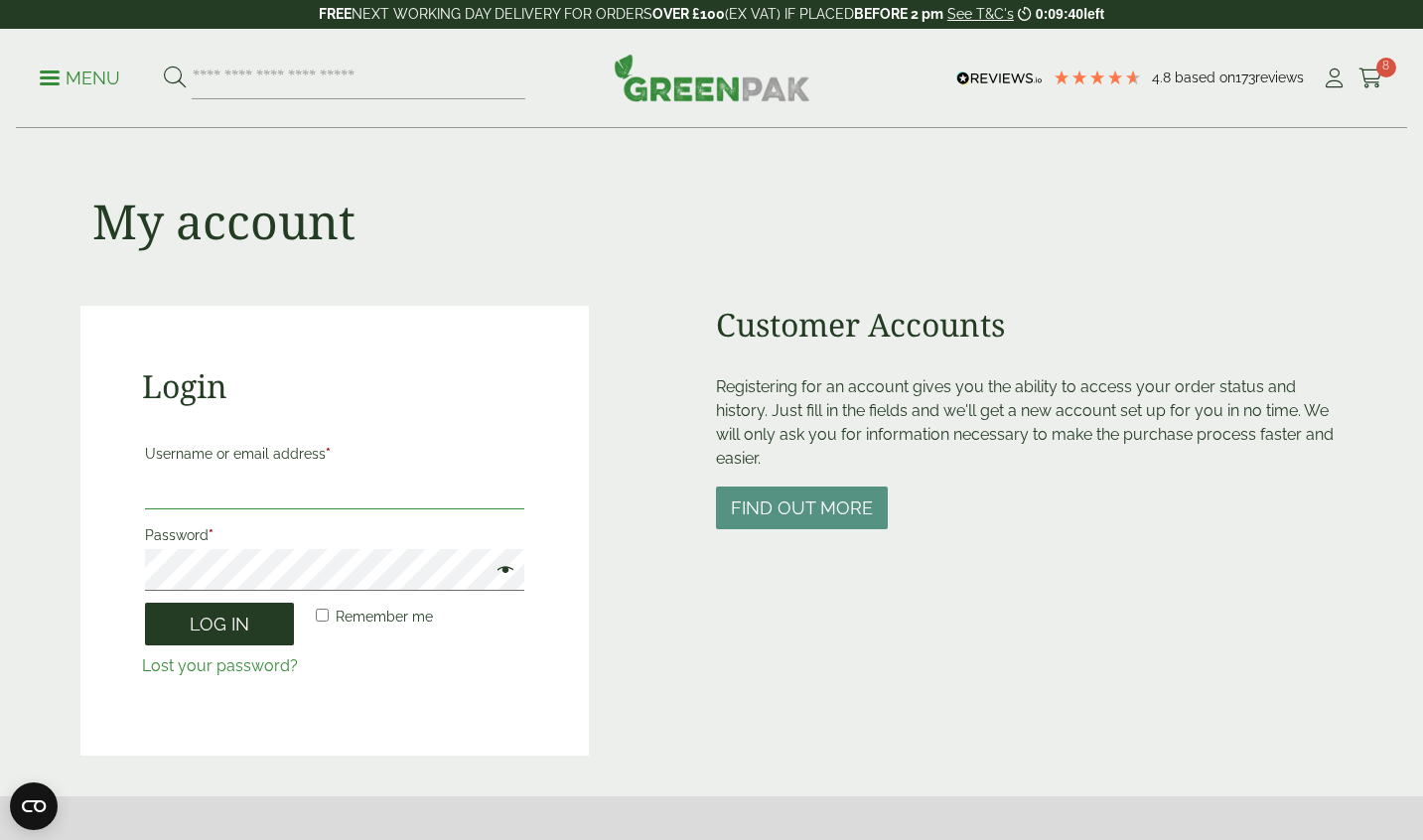 type on "**********" 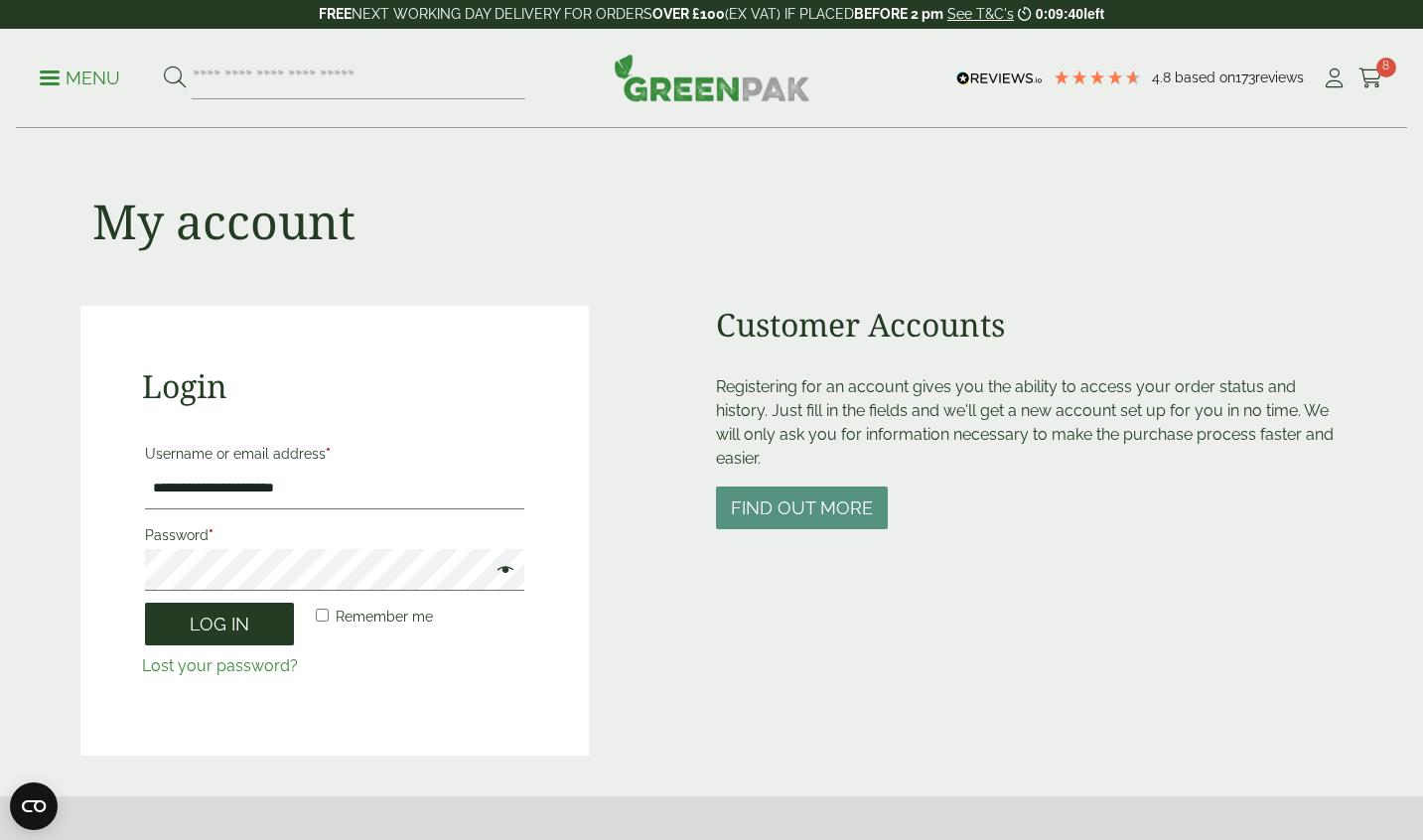 click on "Log in" at bounding box center (219, 624) 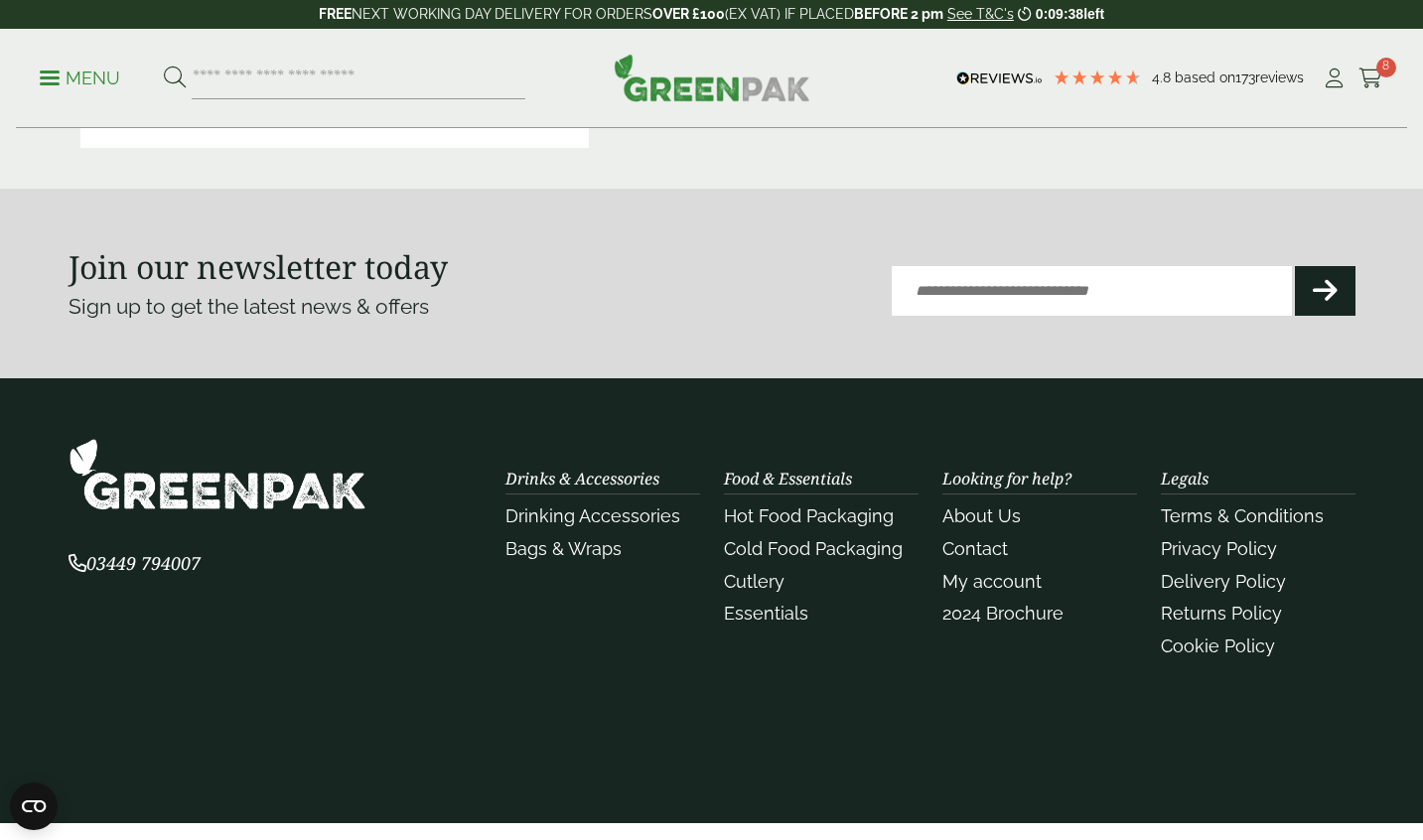 scroll, scrollTop: 678, scrollLeft: 0, axis: vertical 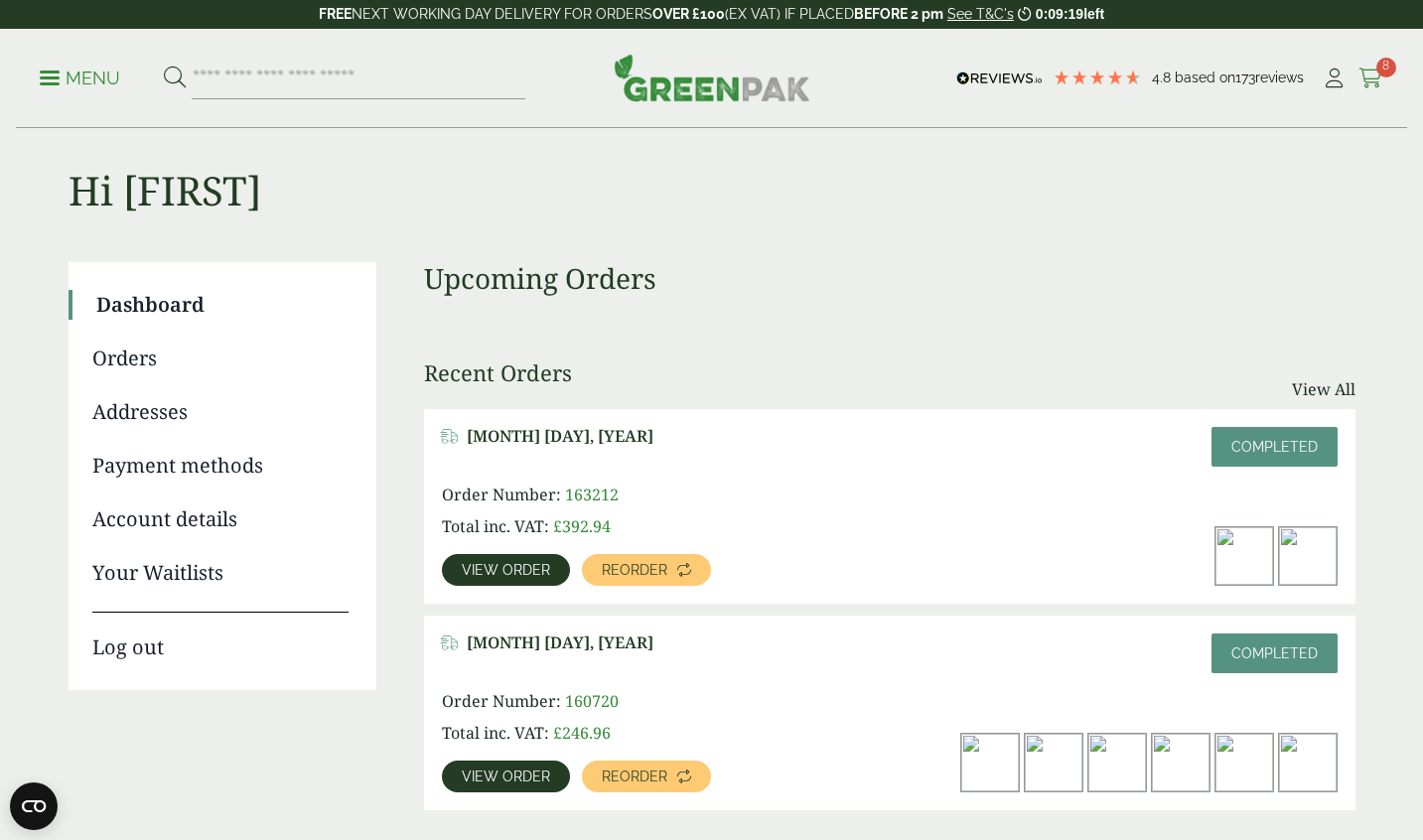 click at bounding box center [1370, 78] 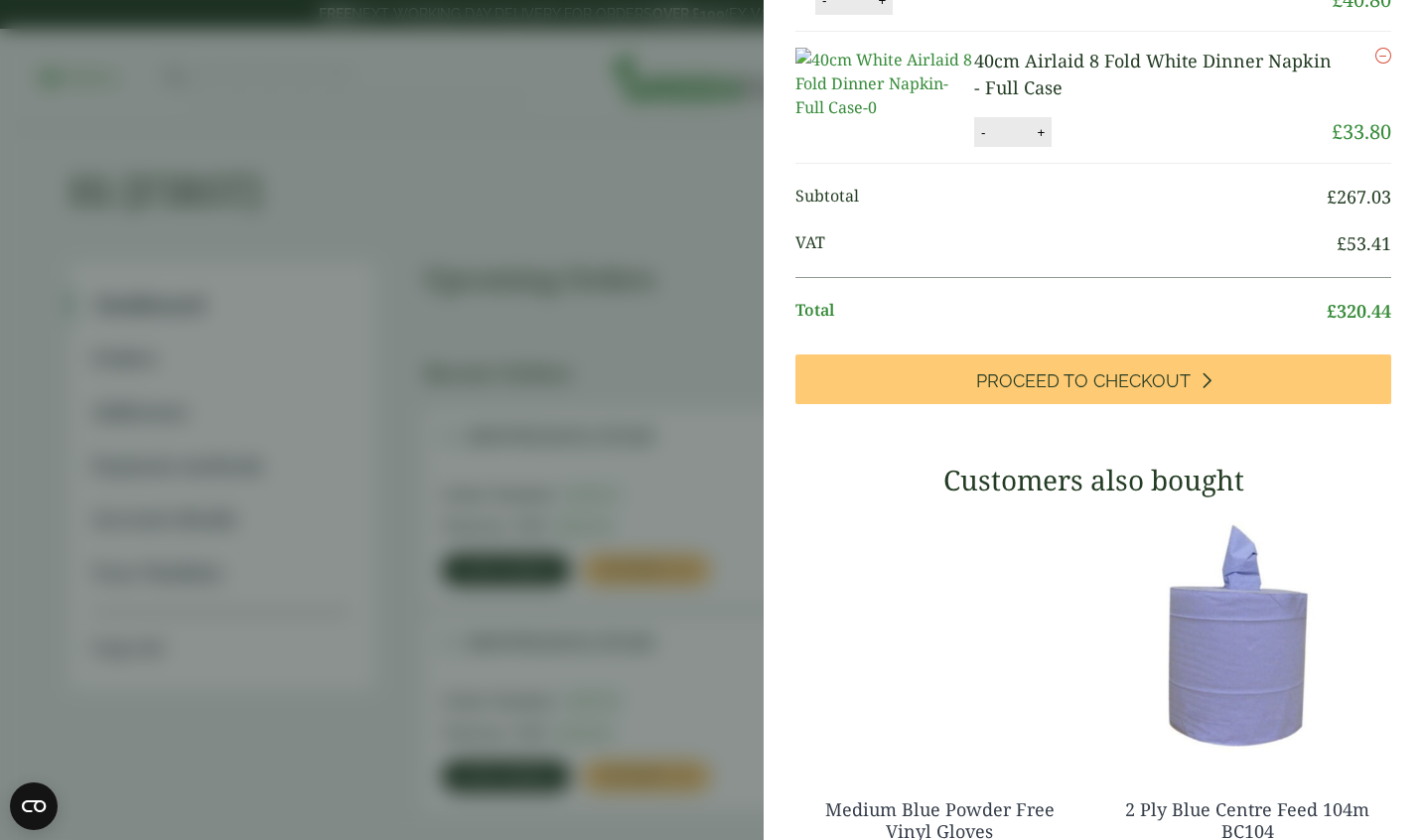 scroll, scrollTop: 425, scrollLeft: 0, axis: vertical 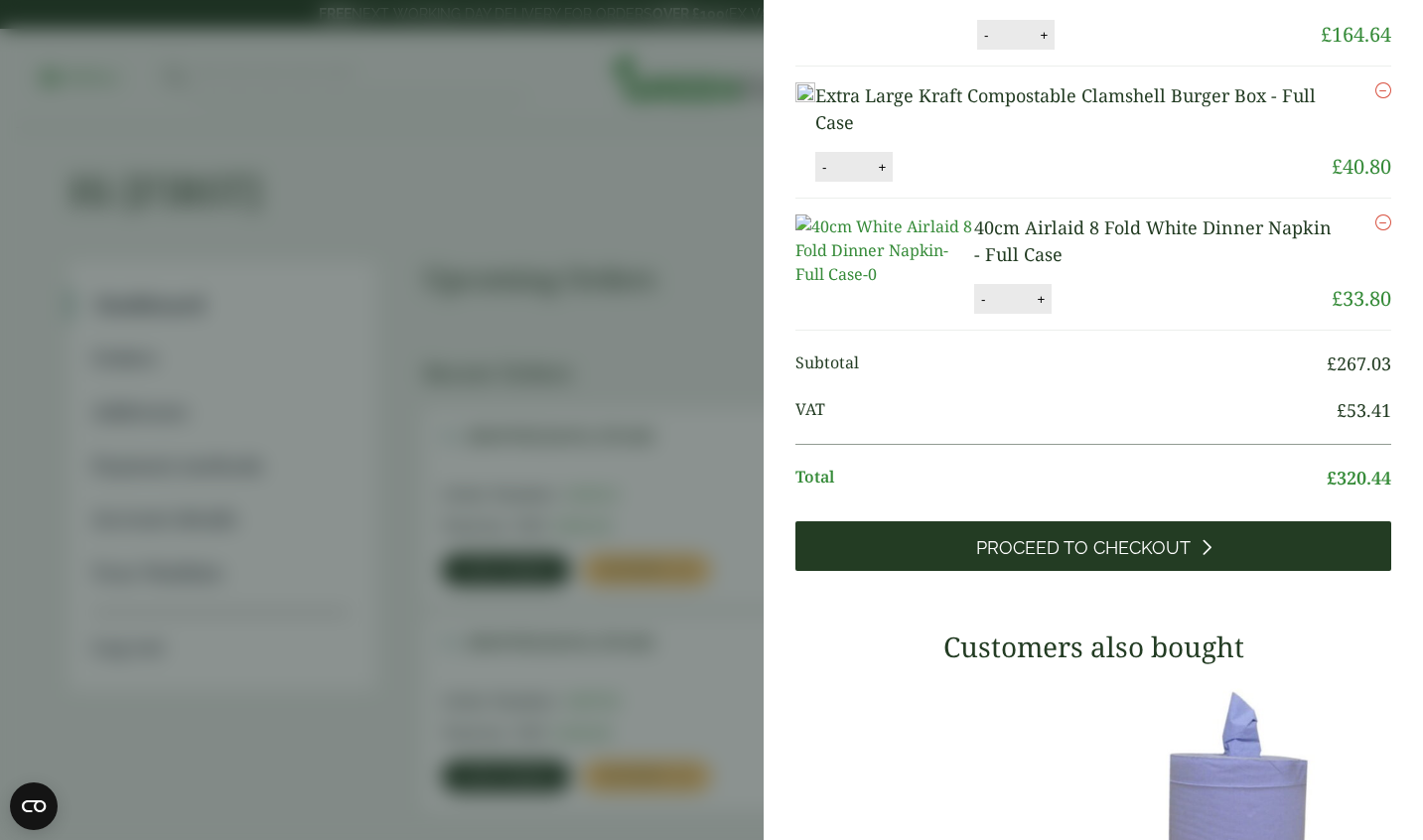 click on "Proceed to Checkout" at bounding box center [1093, 546] 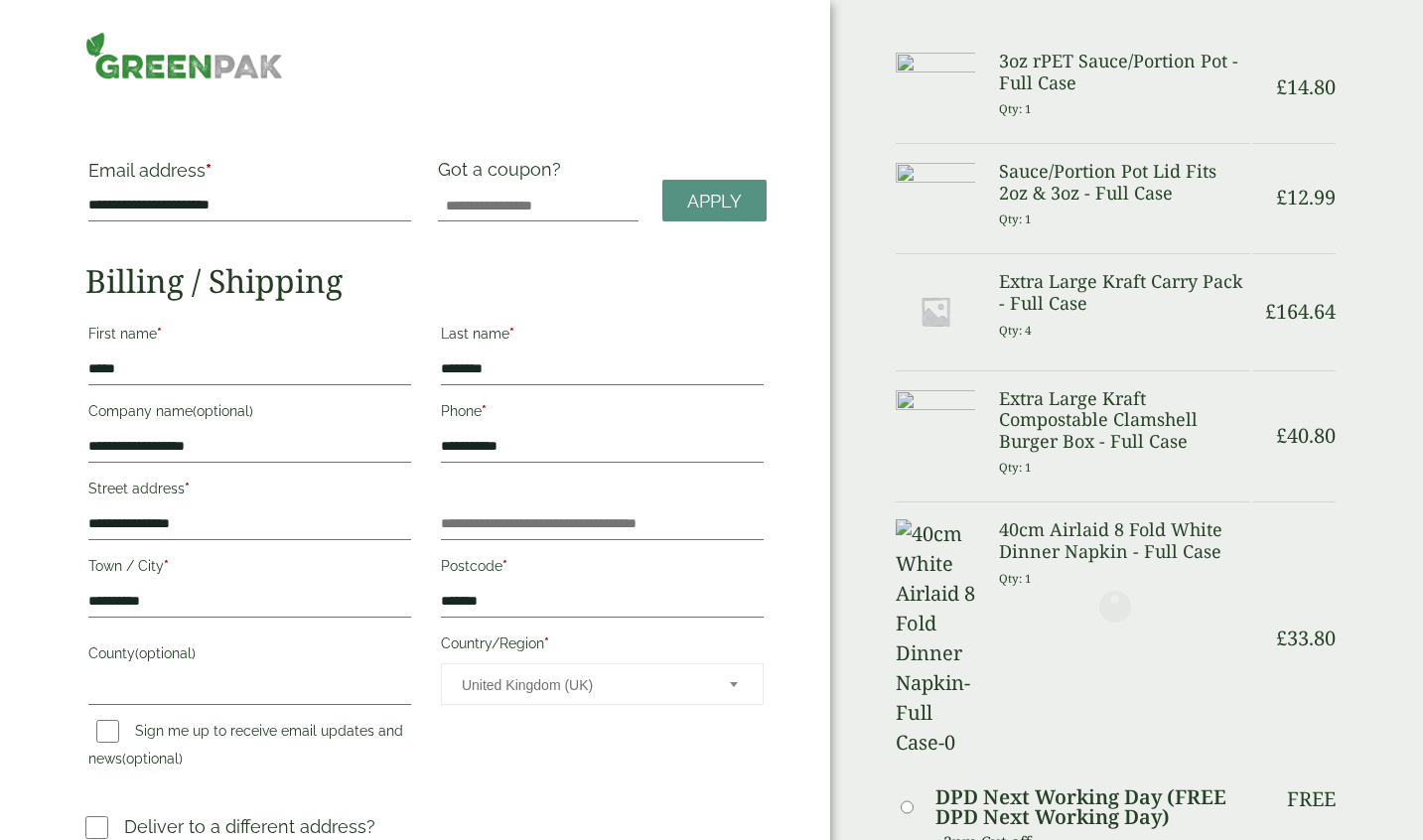 scroll, scrollTop: 0, scrollLeft: 0, axis: both 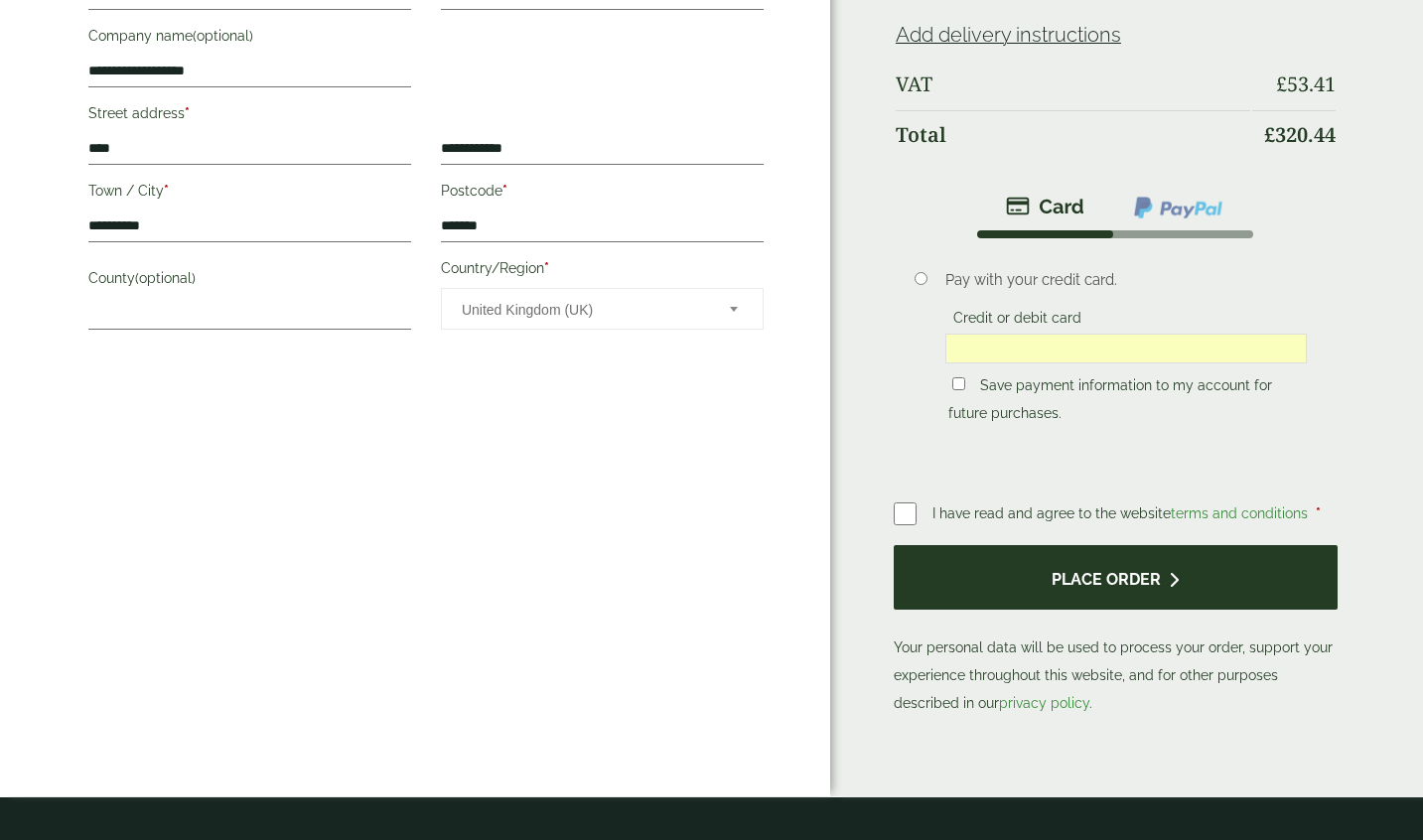 click on "Place order" at bounding box center [1115, 577] 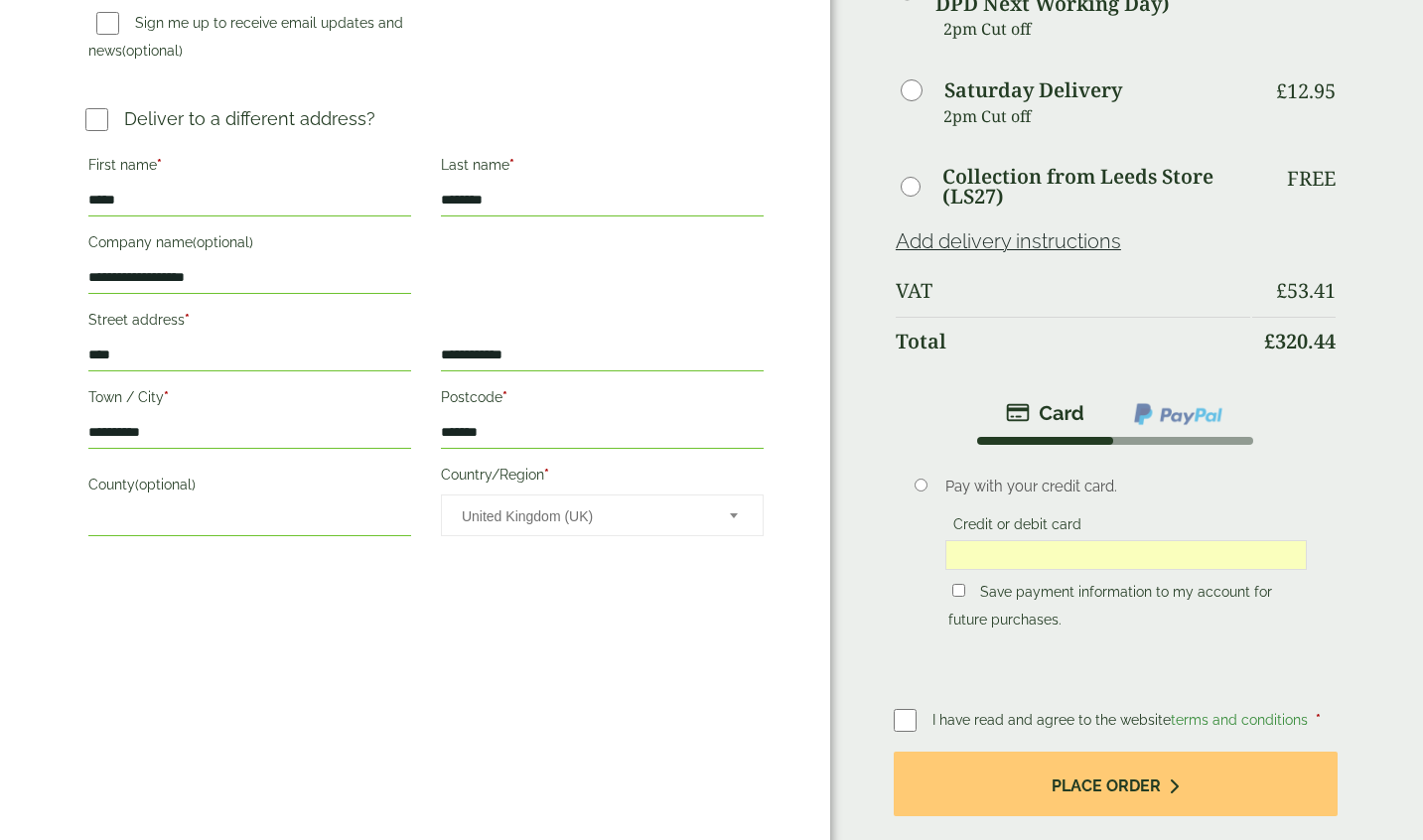scroll, scrollTop: 917, scrollLeft: 0, axis: vertical 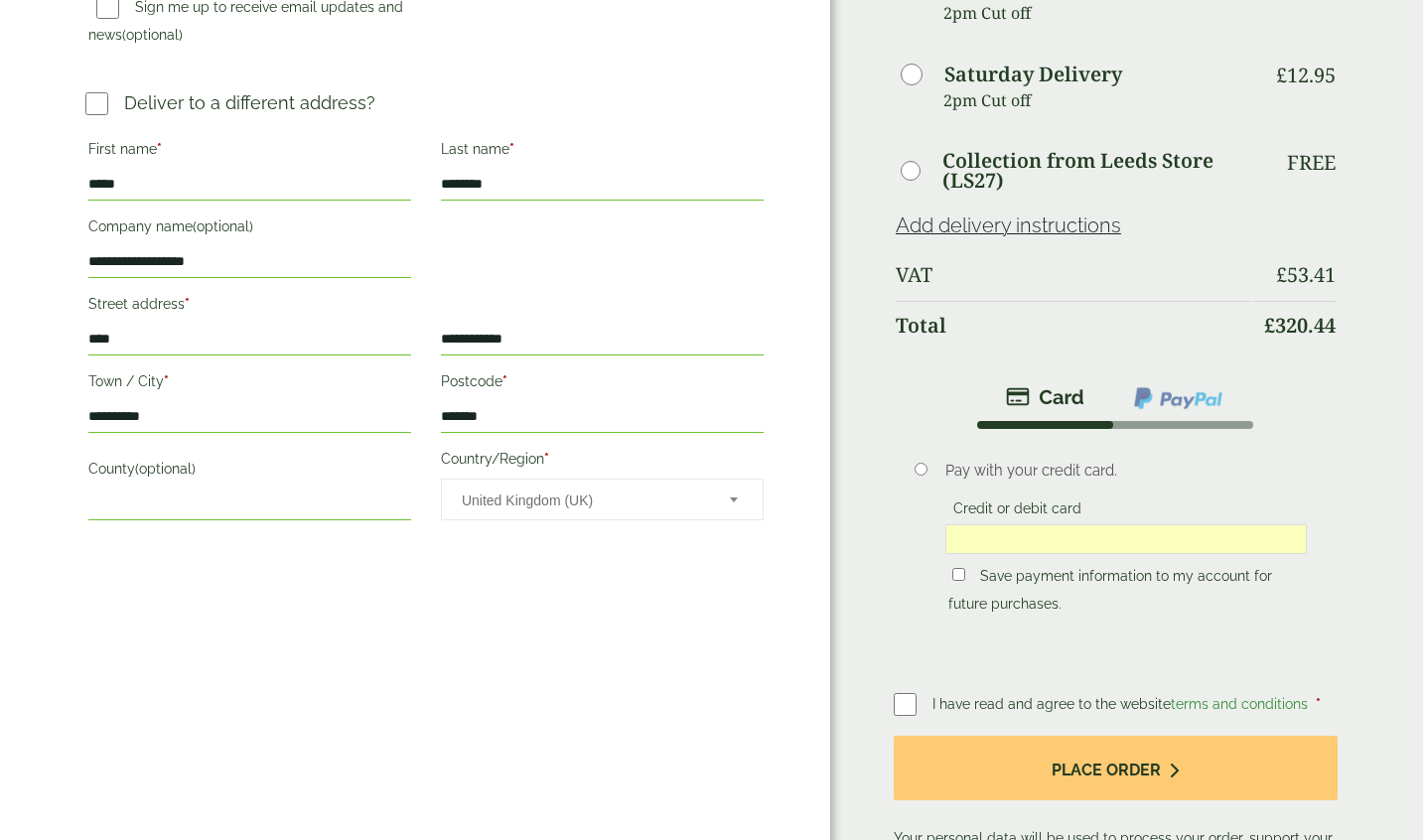 click at bounding box center (1126, 539) 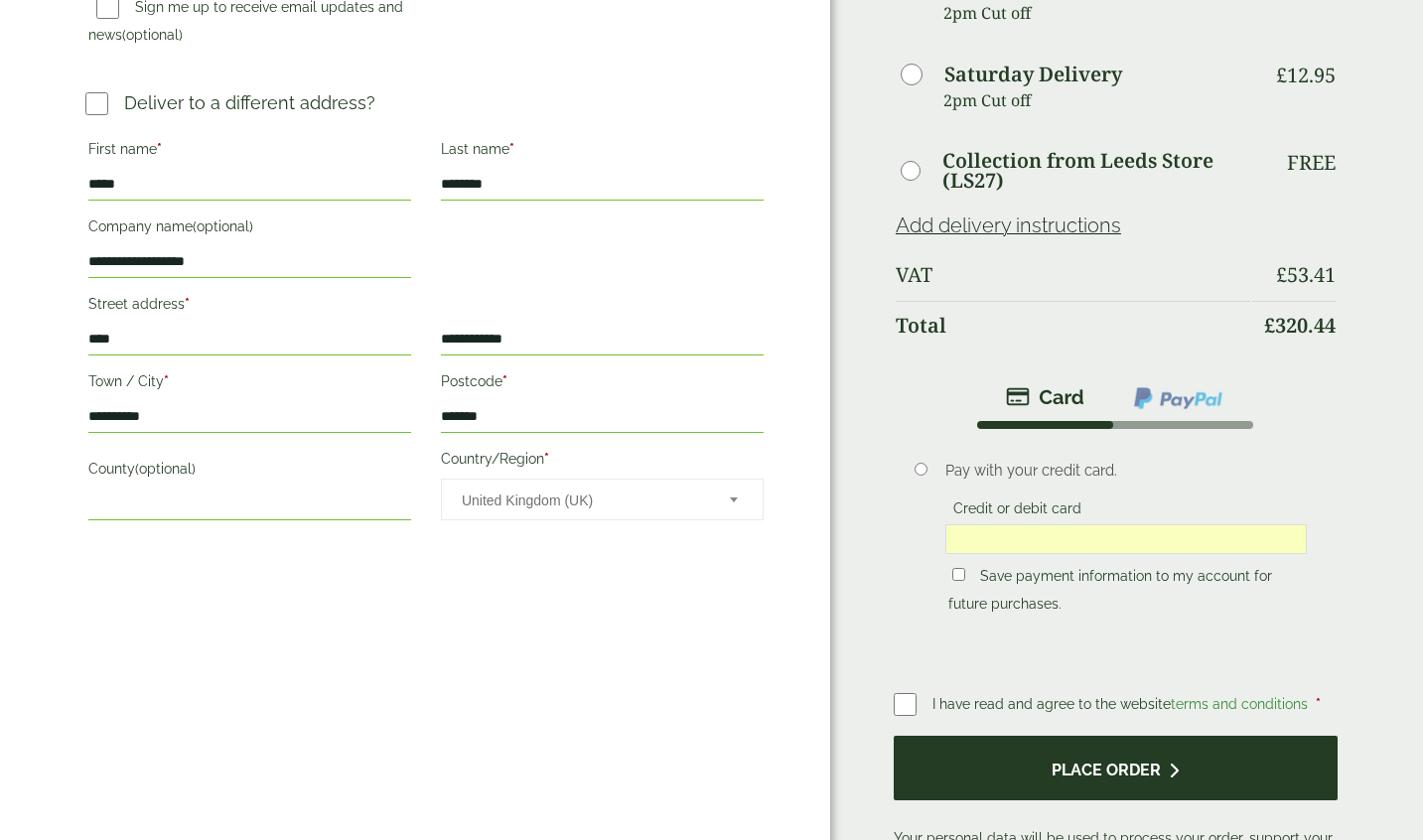 click on "Place order" at bounding box center (1115, 768) 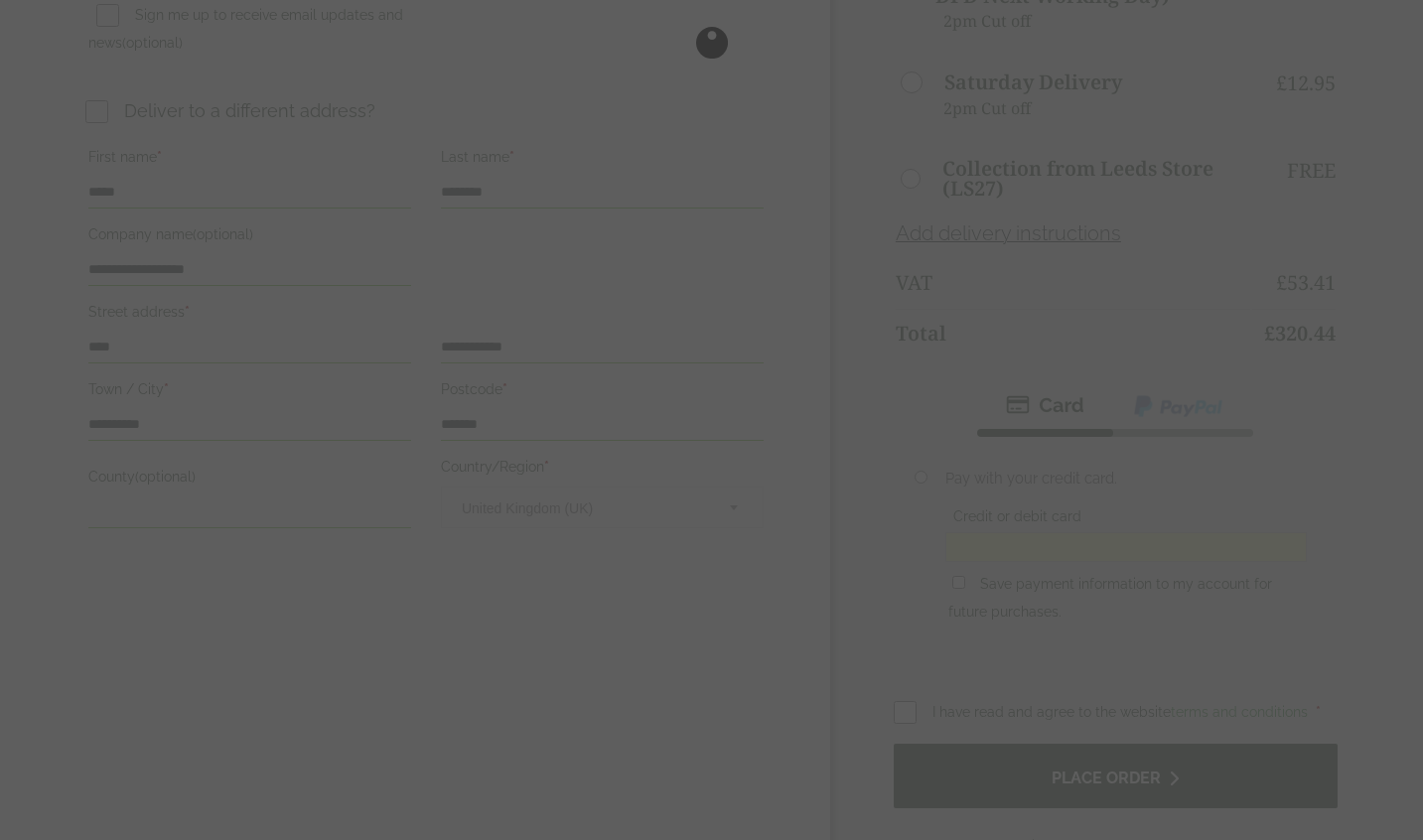 scroll, scrollTop: 921, scrollLeft: 0, axis: vertical 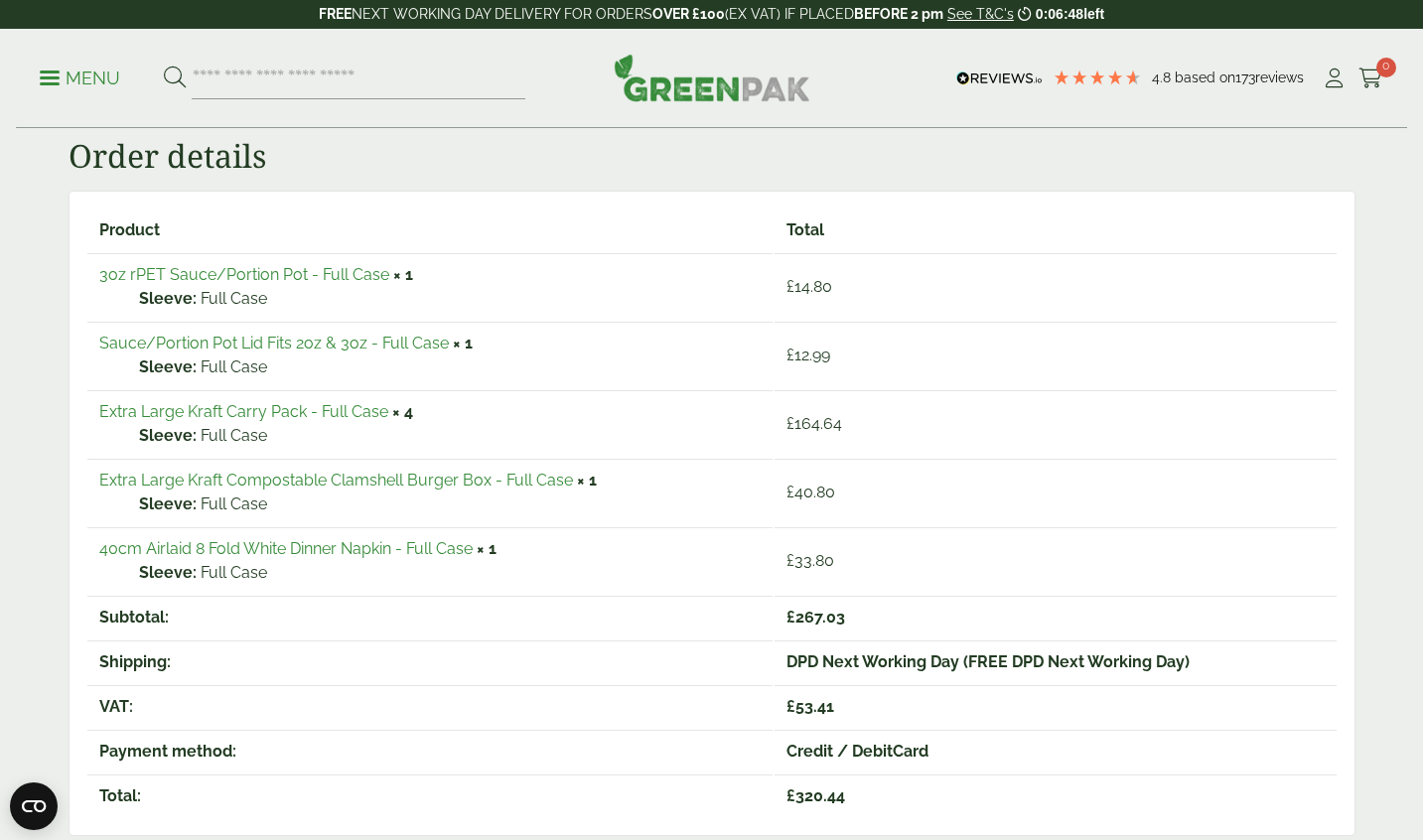 click on "Full Case" at bounding box center [450, 299] 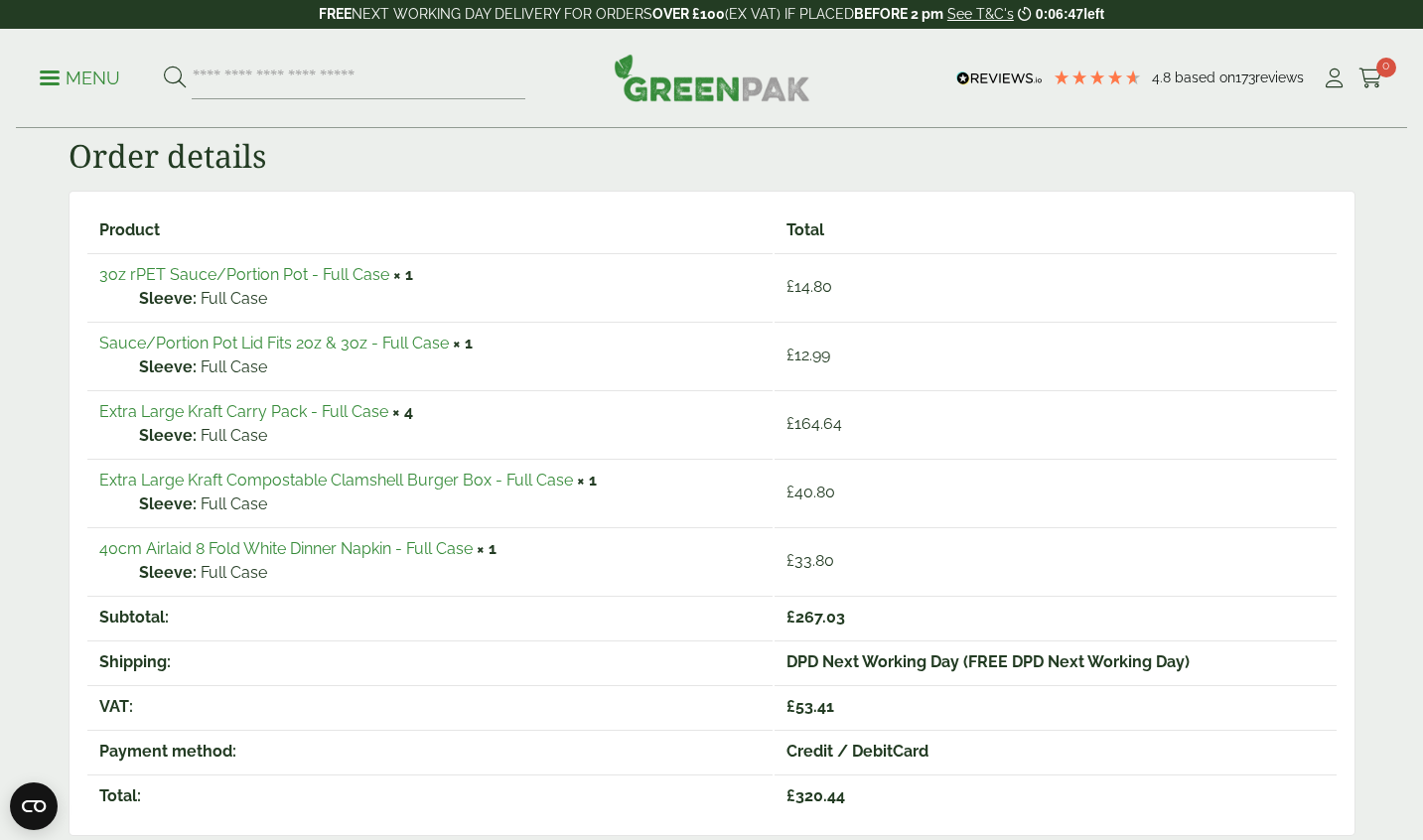 click on "× 1" at bounding box center [403, 274] 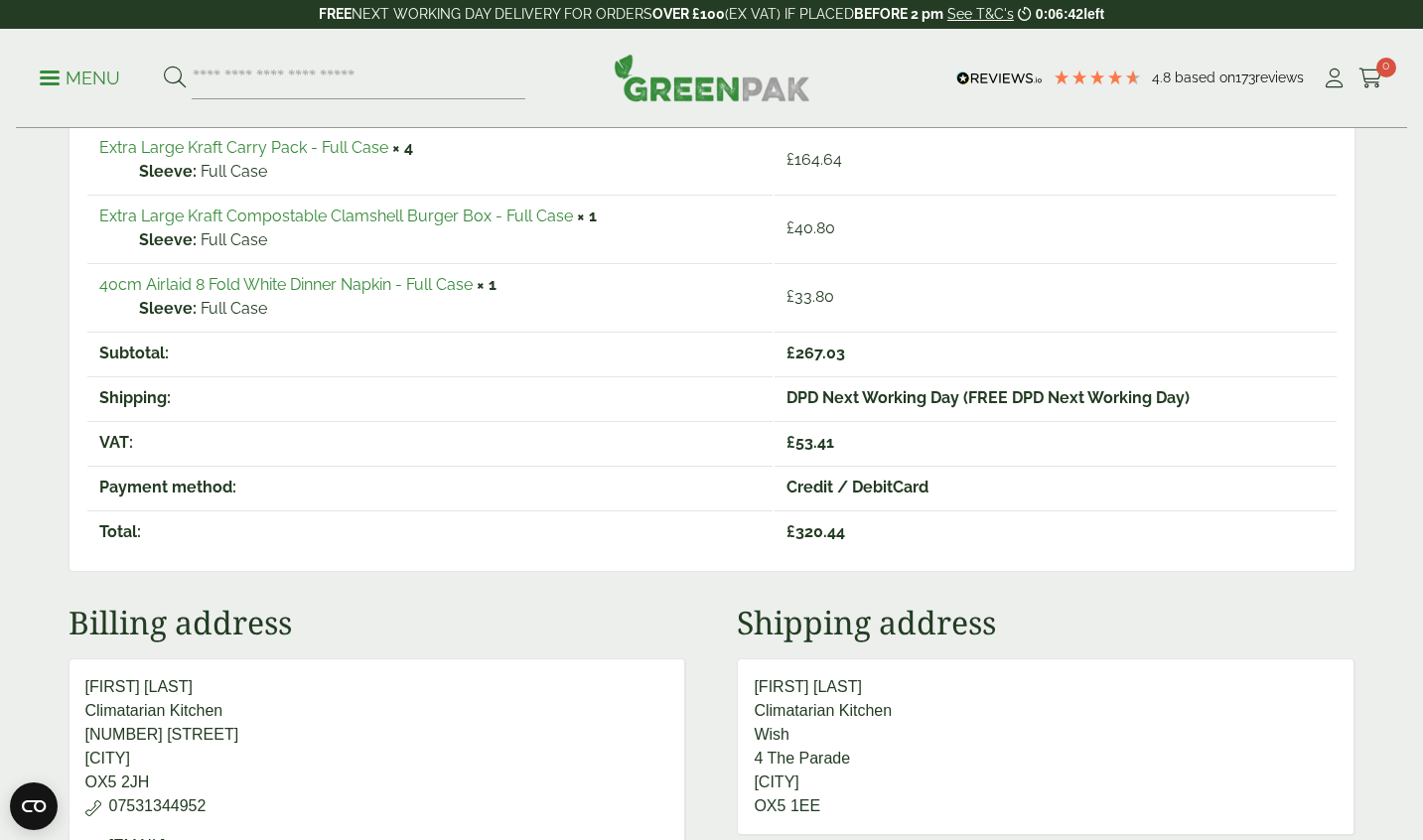 scroll, scrollTop: 0, scrollLeft: 0, axis: both 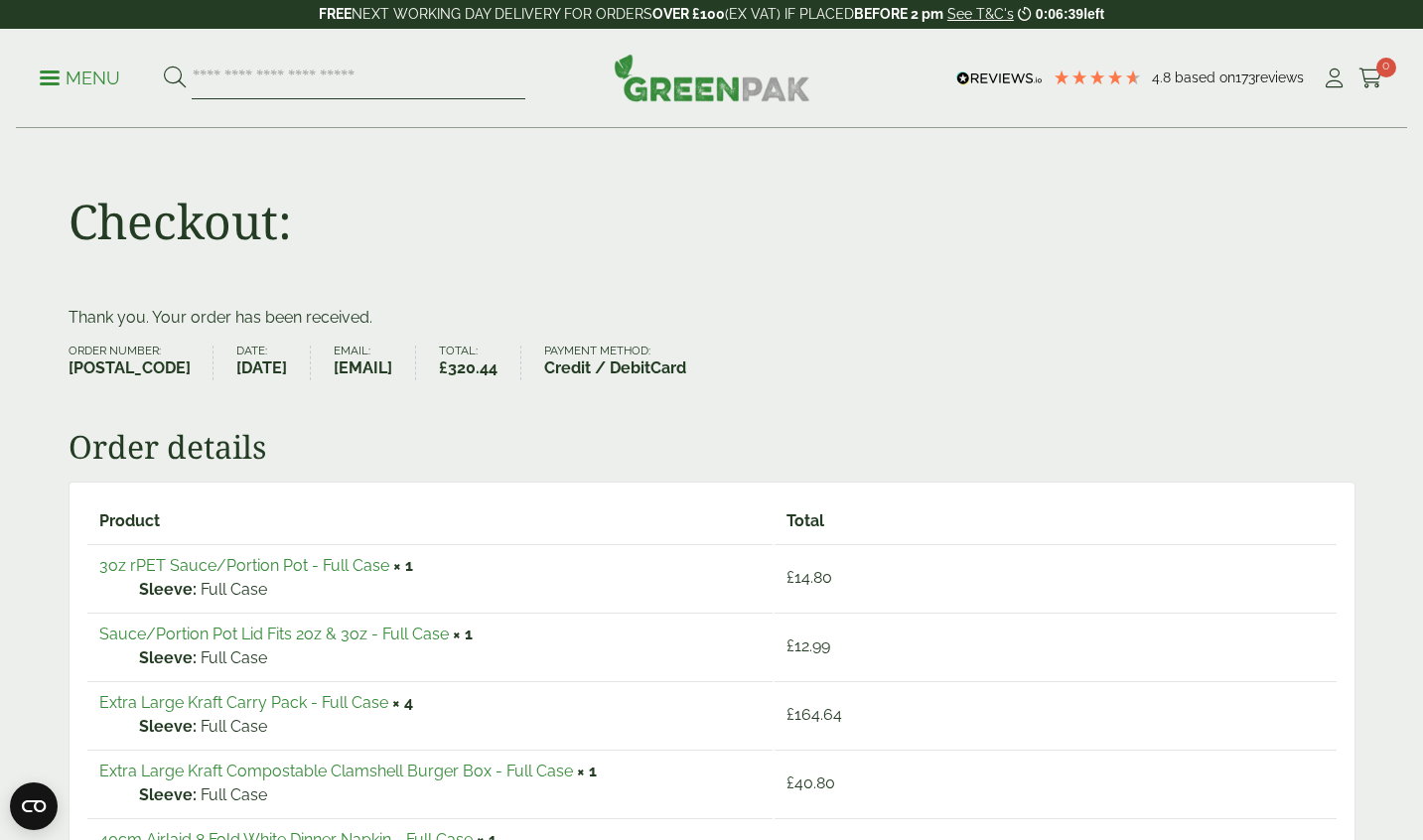 click at bounding box center (358, 78) 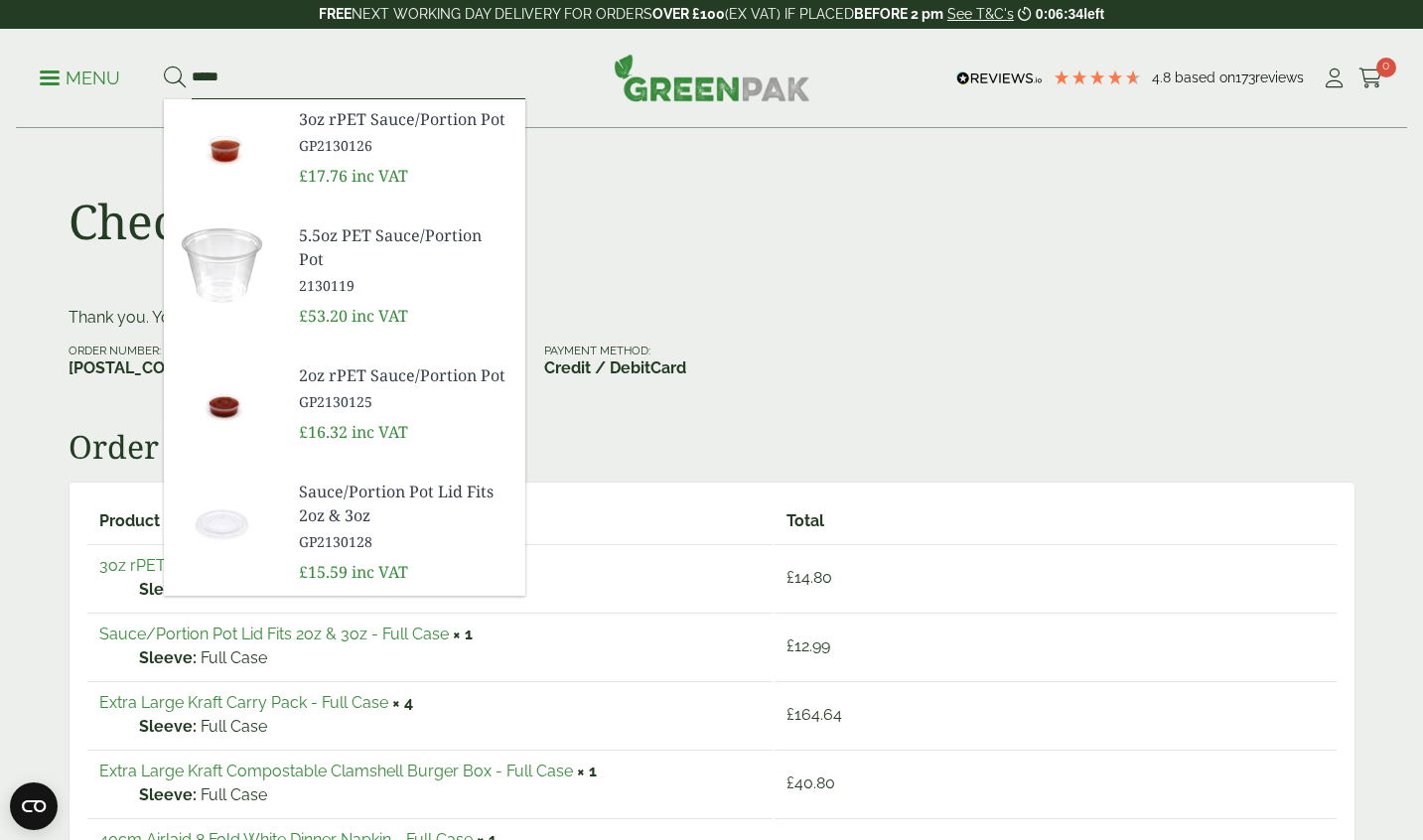type on "*****" 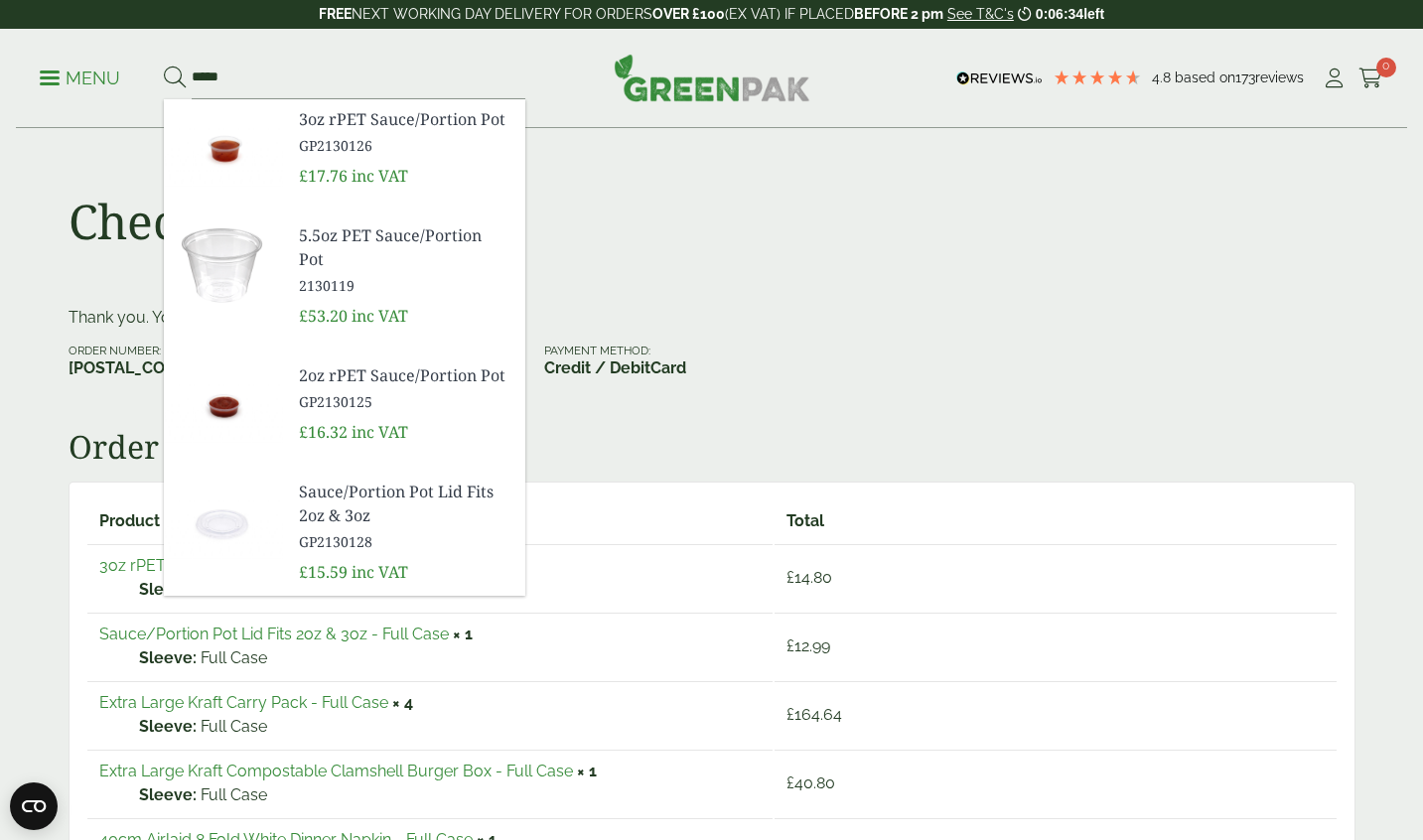 click on "GP2130126" at bounding box center (404, 145) 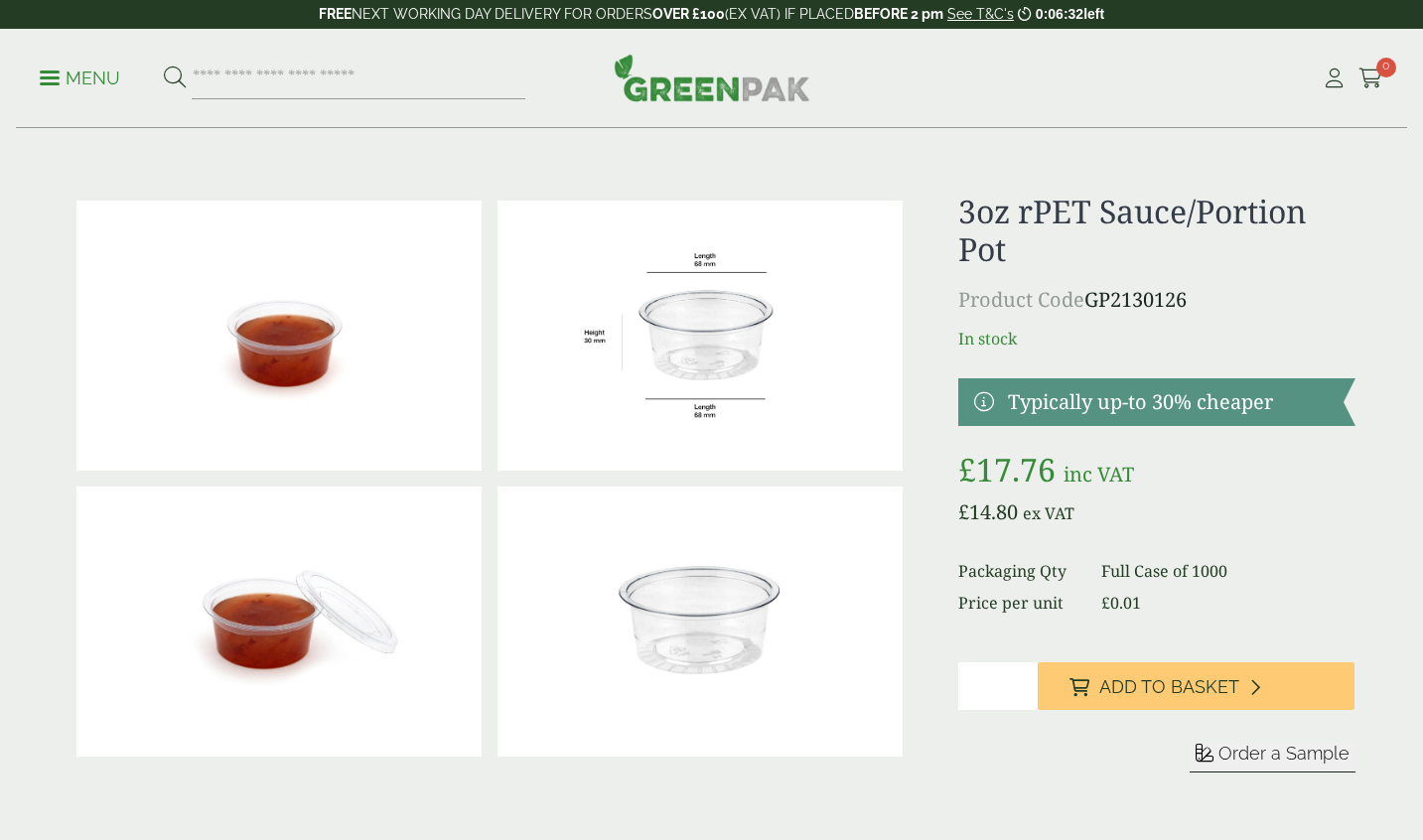 scroll, scrollTop: 0, scrollLeft: 0, axis: both 